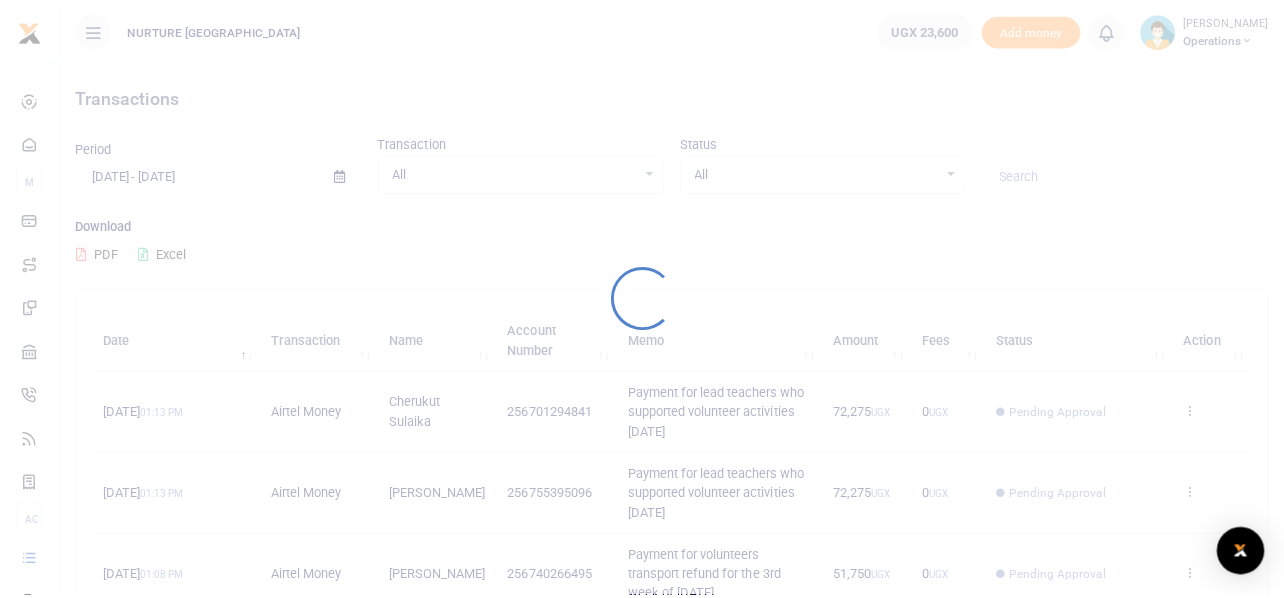scroll, scrollTop: 0, scrollLeft: 0, axis: both 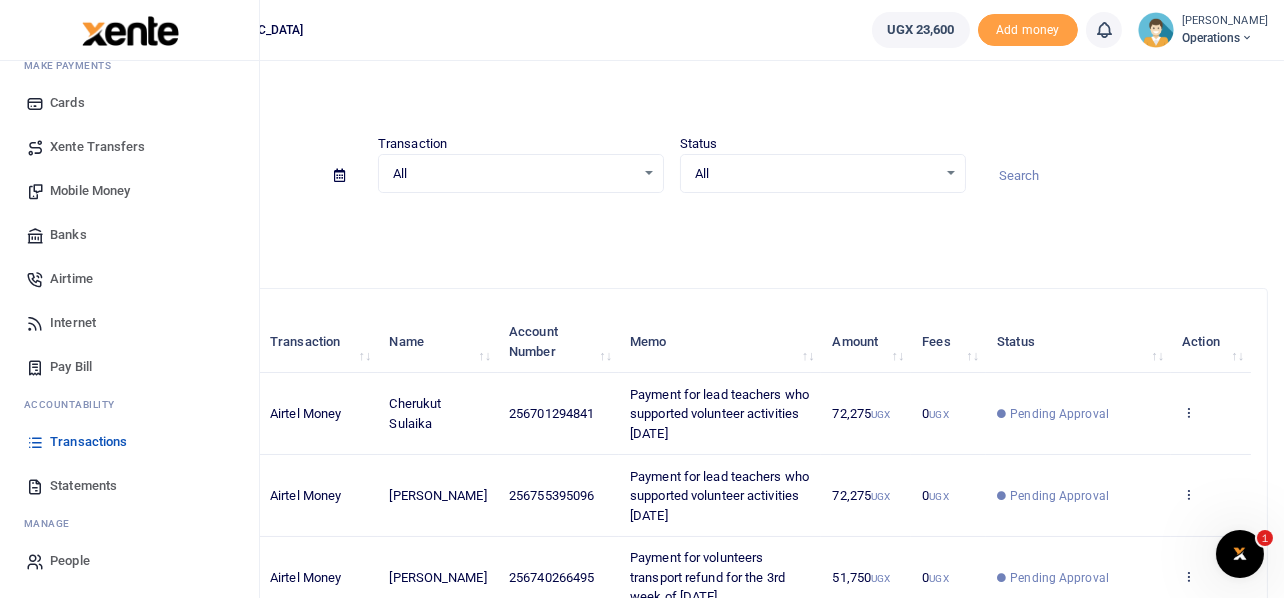 click on "Mobile Money" at bounding box center [90, 191] 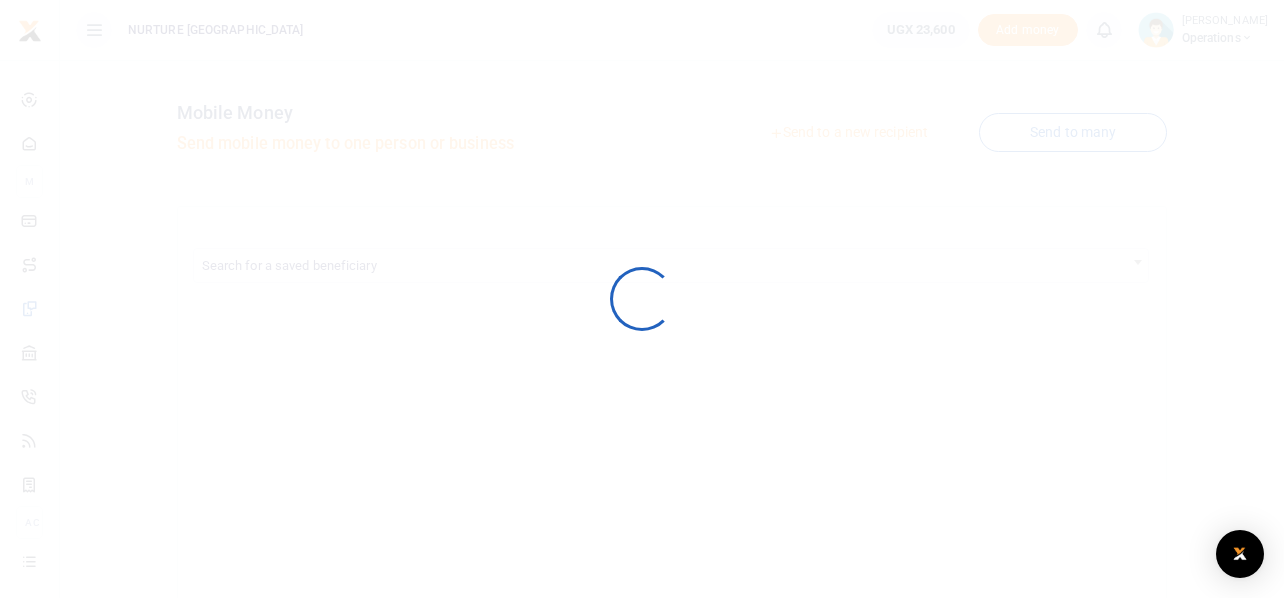 scroll, scrollTop: 0, scrollLeft: 0, axis: both 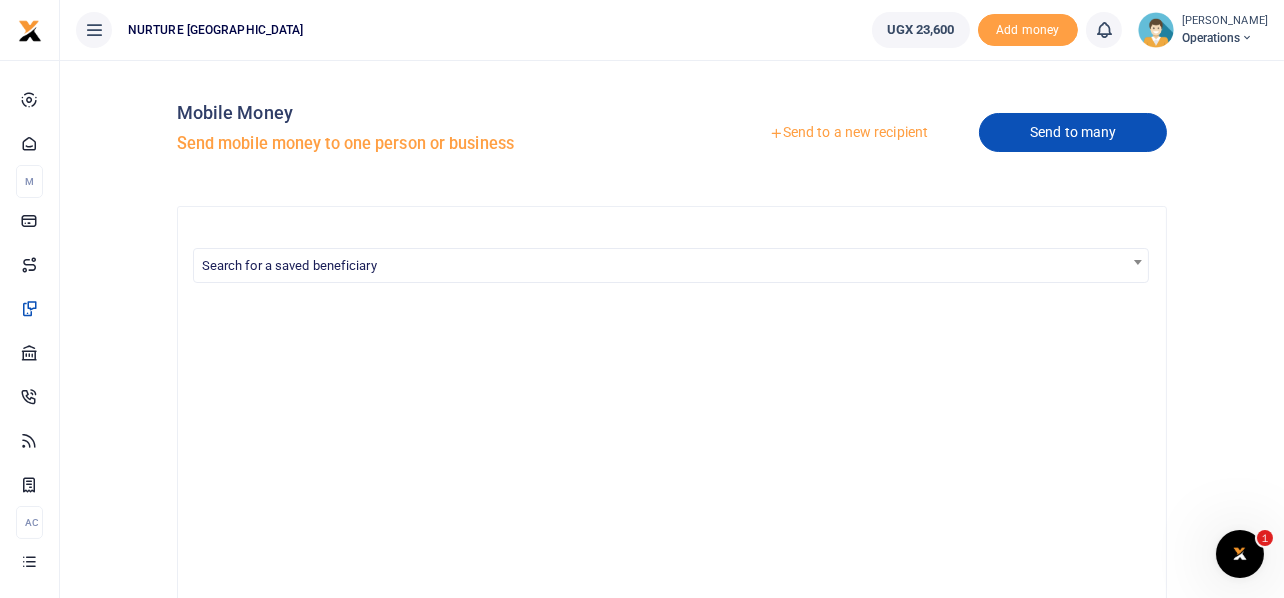 click on "Send to many" at bounding box center [1073, 132] 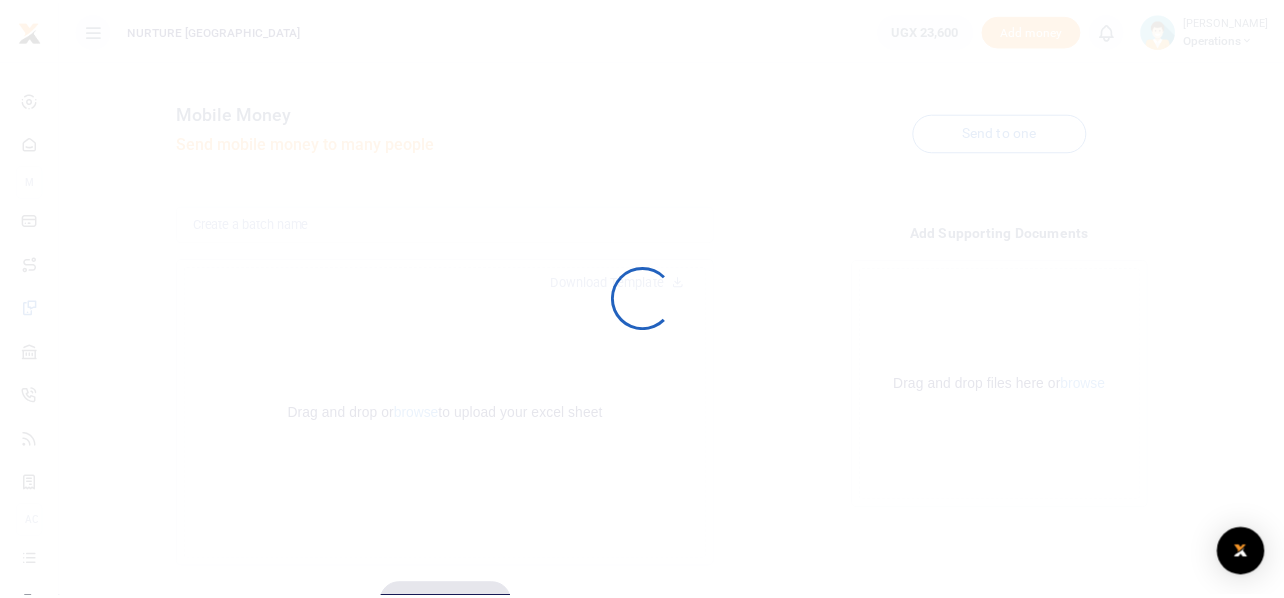 scroll, scrollTop: 0, scrollLeft: 0, axis: both 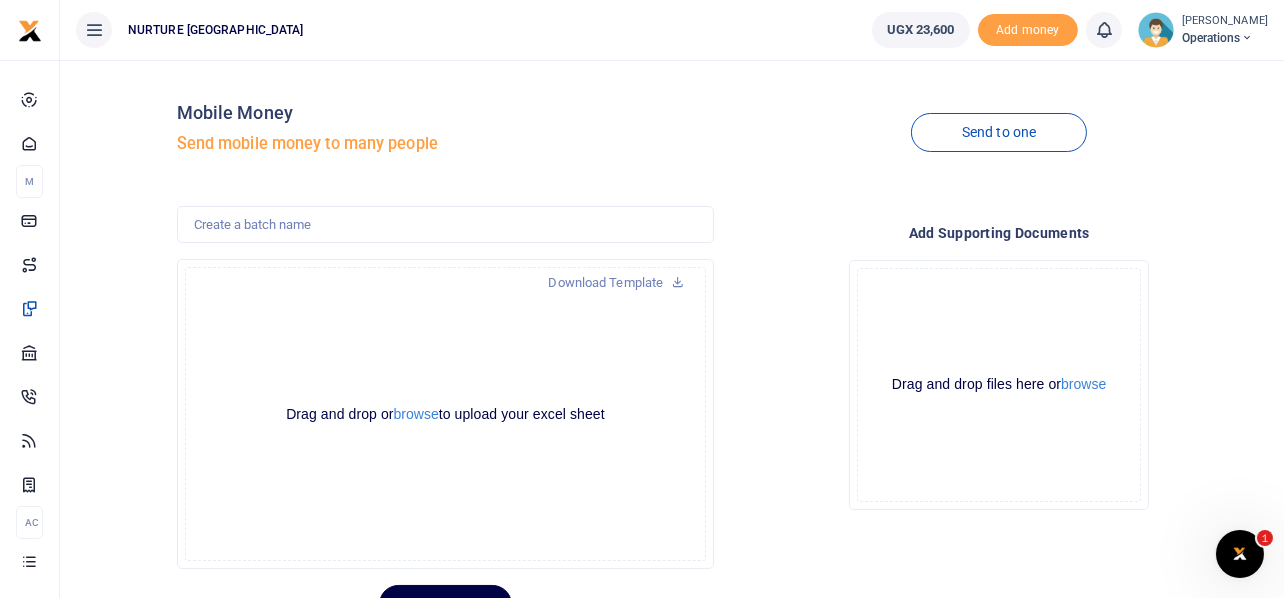 click on "Send to one" at bounding box center (999, 133) 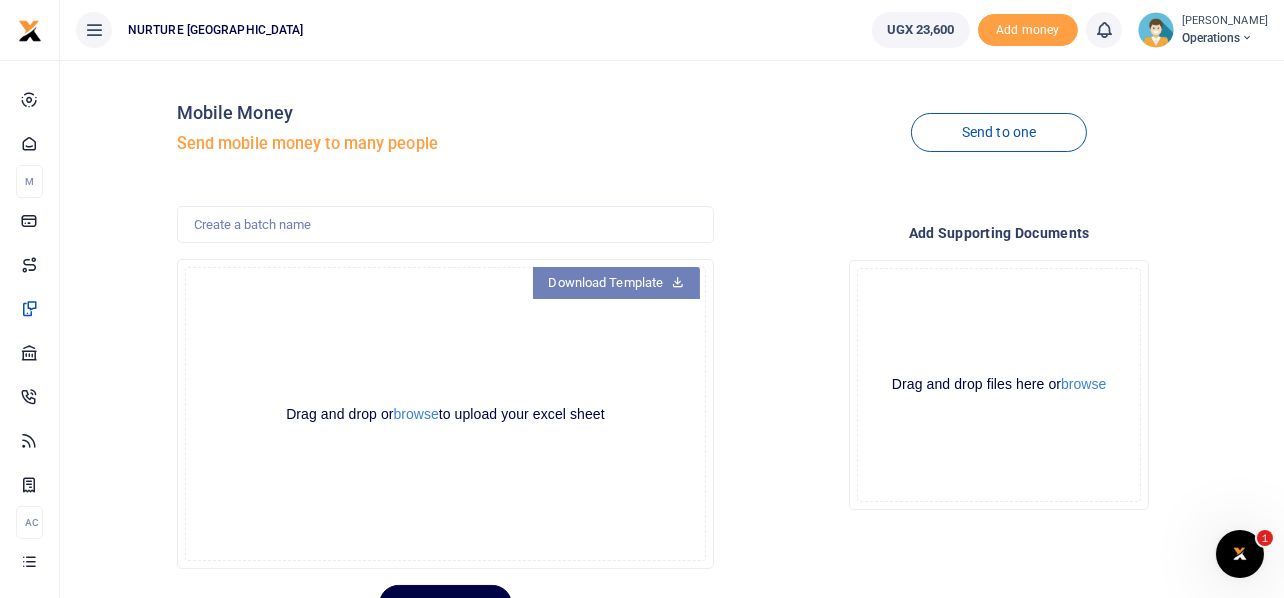 click on "Download Template" at bounding box center (617, 283) 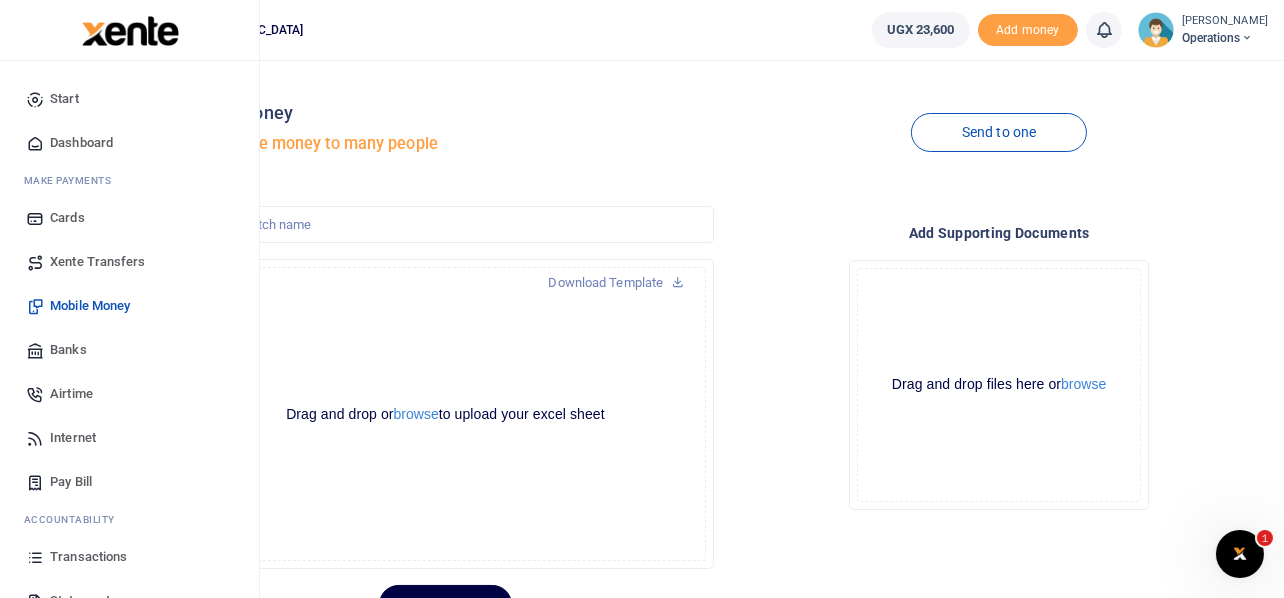 click on "Airtime" at bounding box center [71, 394] 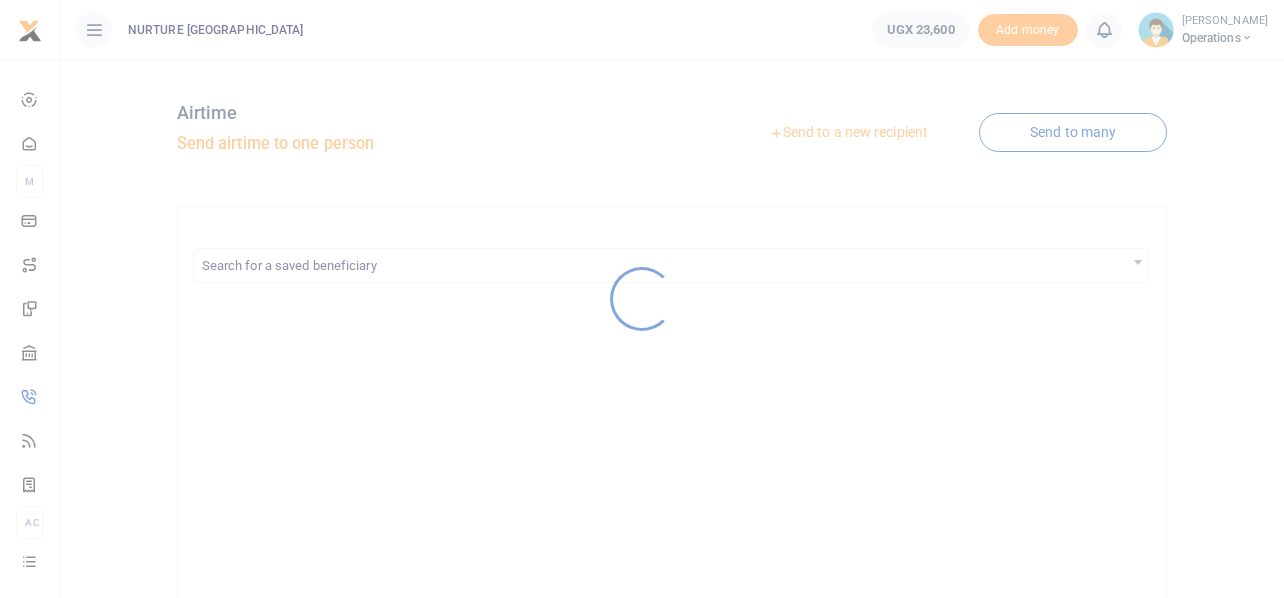 scroll, scrollTop: 0, scrollLeft: 0, axis: both 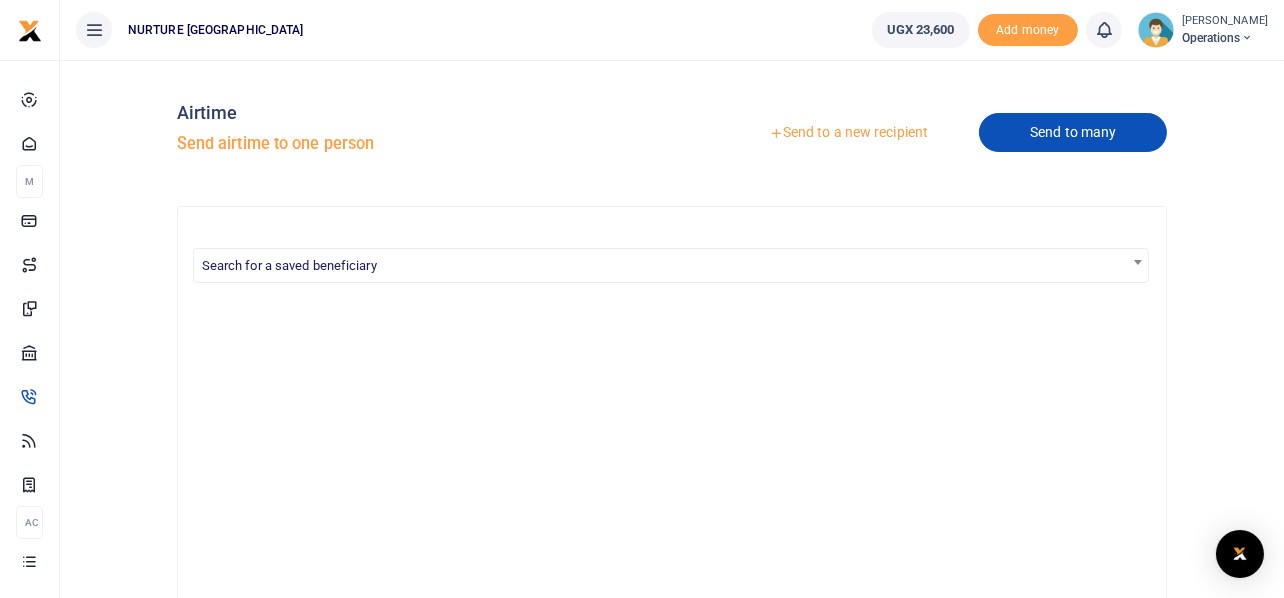 click on "Send to many" at bounding box center [1073, 132] 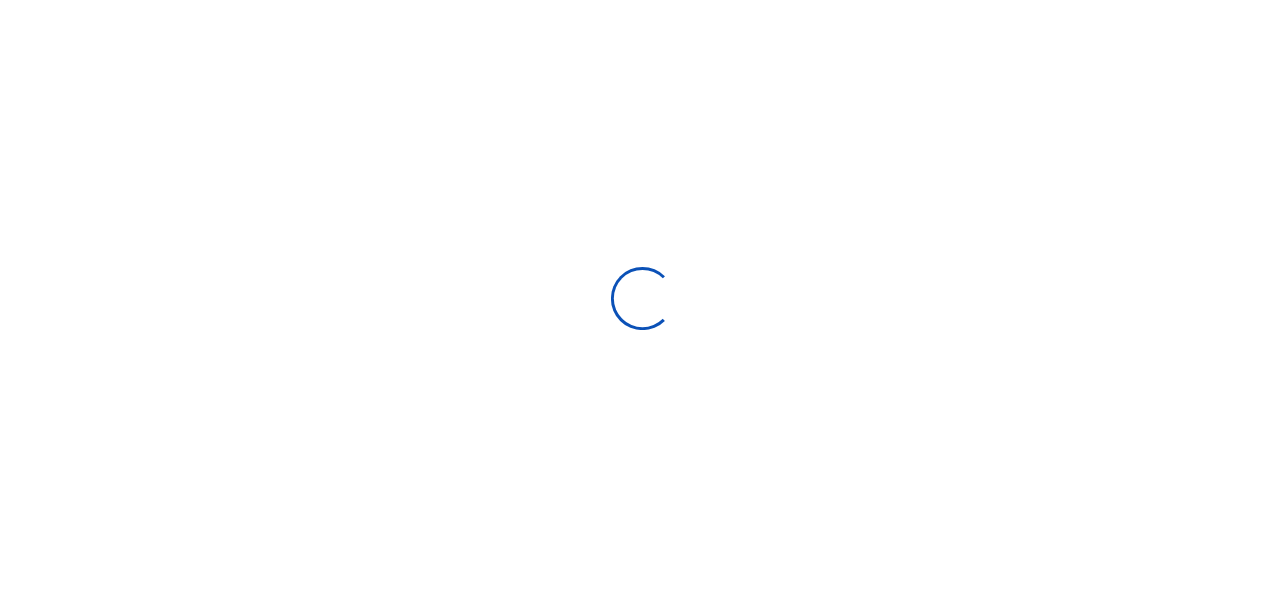 scroll, scrollTop: 0, scrollLeft: 0, axis: both 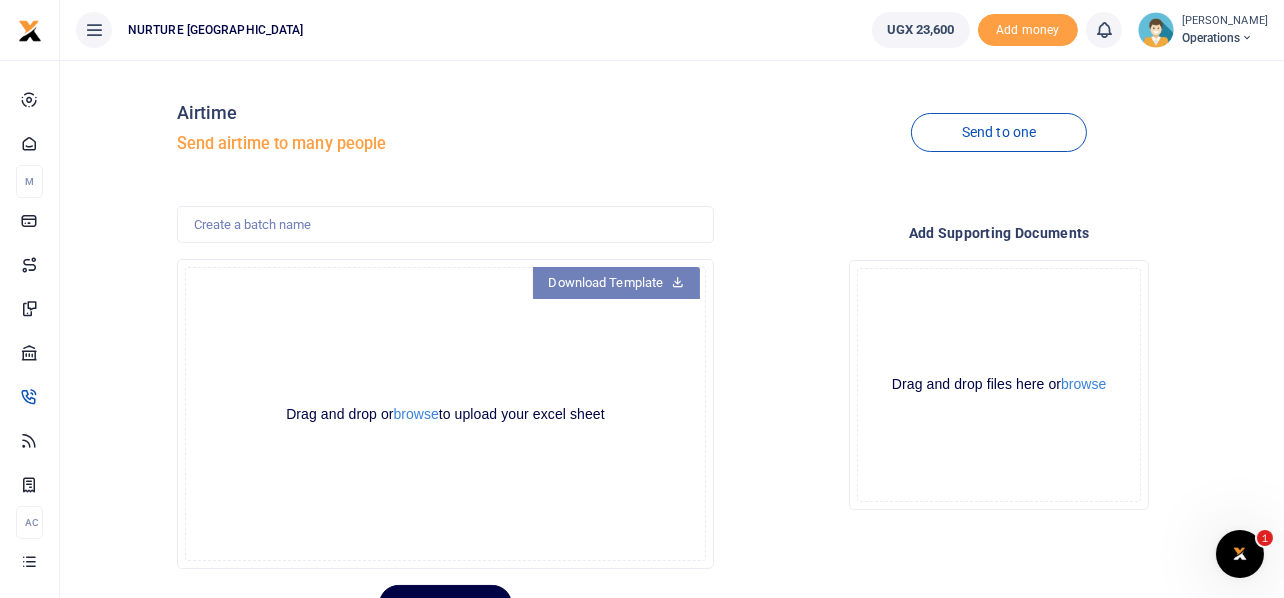 click on "Download Template" at bounding box center (617, 283) 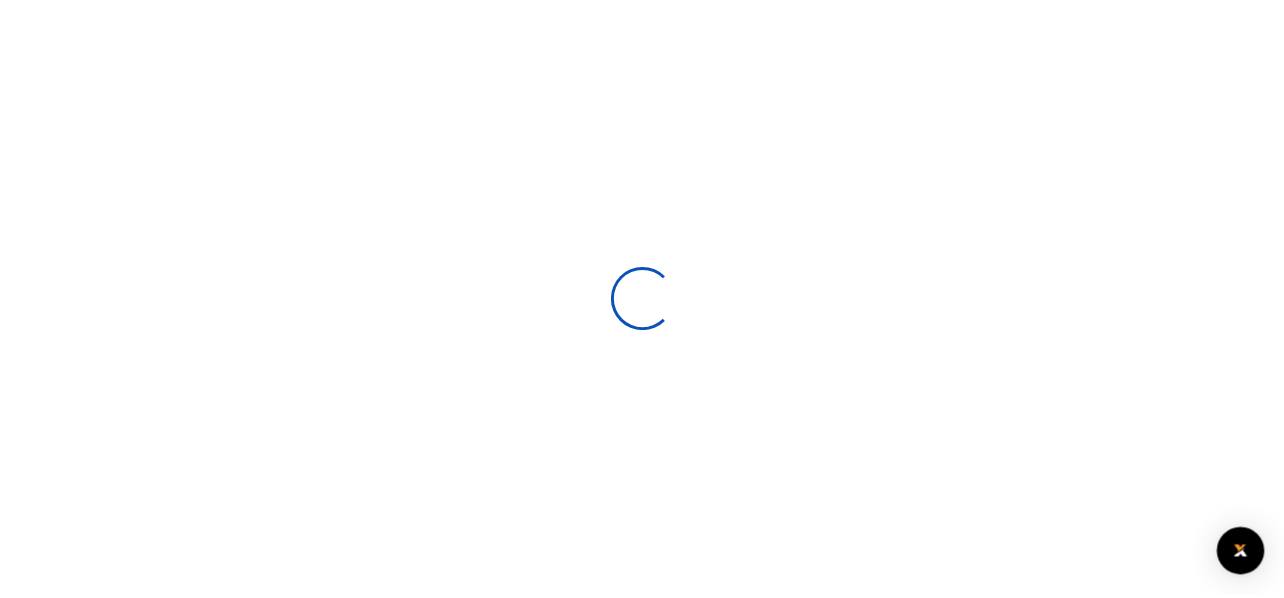scroll, scrollTop: 0, scrollLeft: 0, axis: both 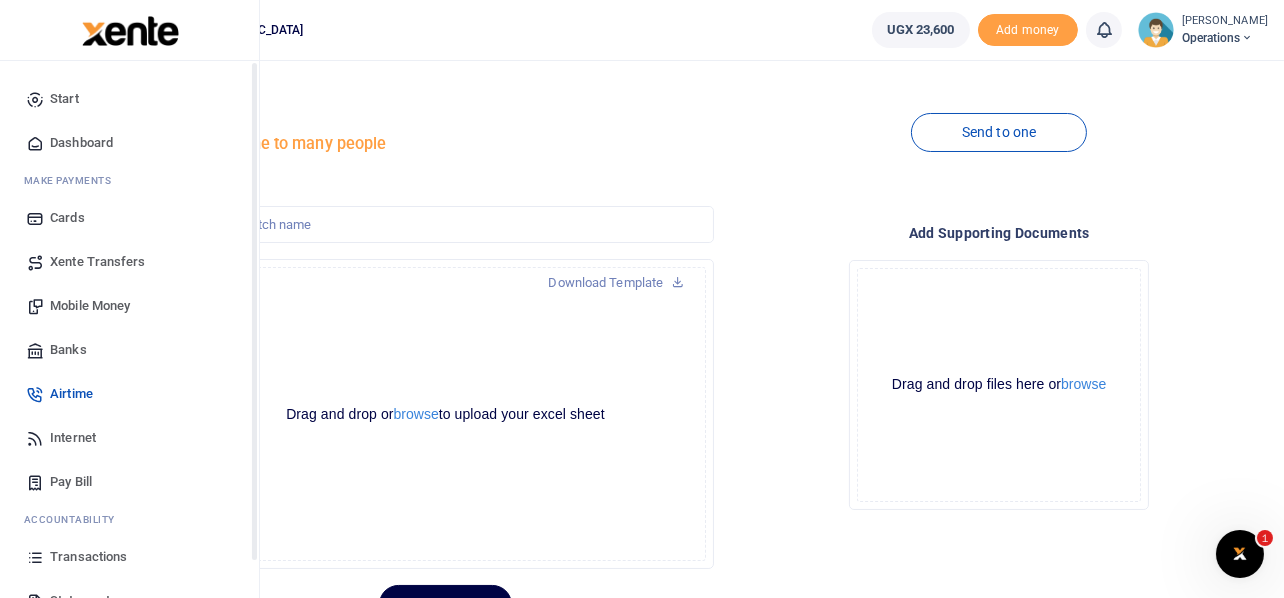 click on "Mobile Money" at bounding box center (90, 306) 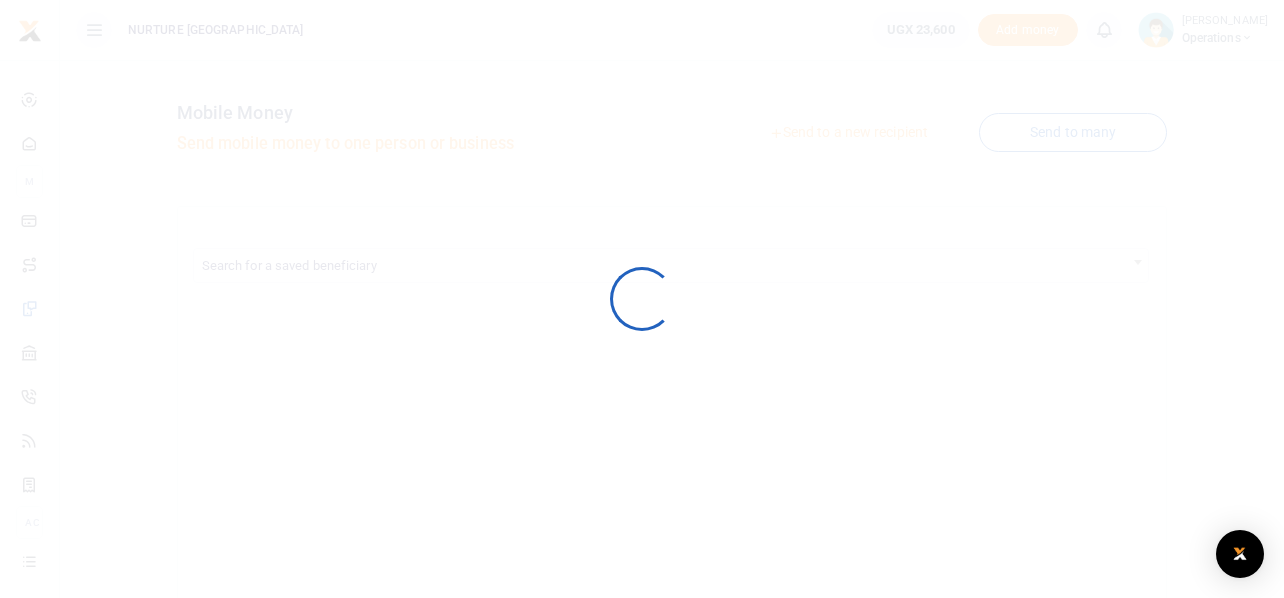 scroll, scrollTop: 0, scrollLeft: 0, axis: both 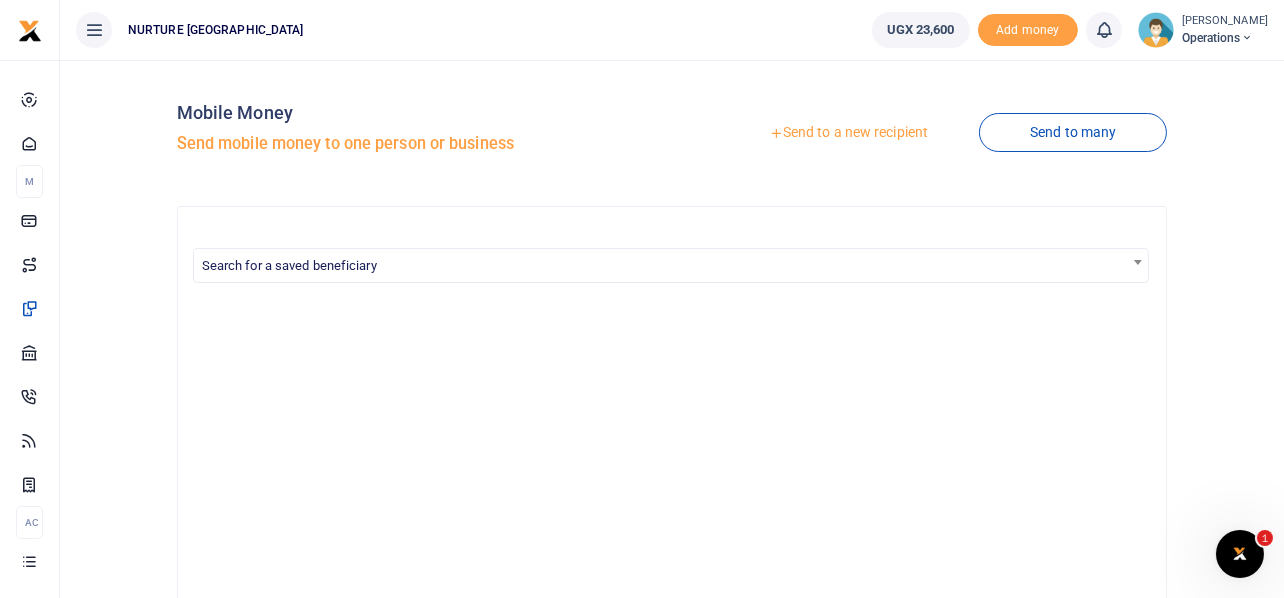 click on "Send to many" at bounding box center (1073, 132) 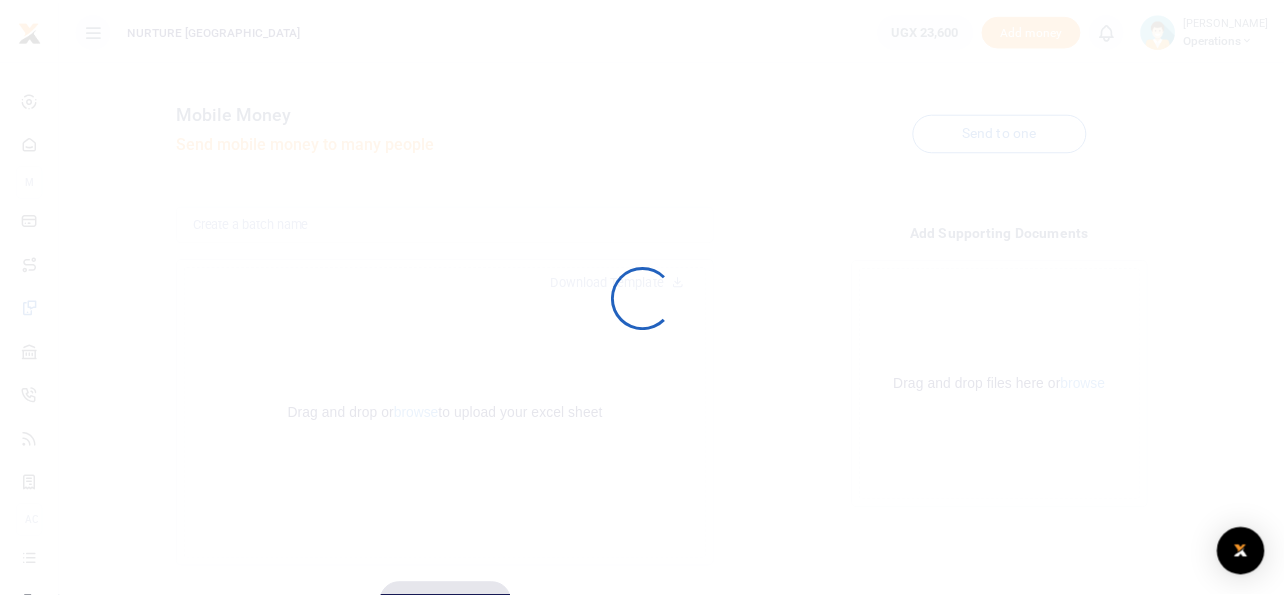 scroll, scrollTop: 0, scrollLeft: 0, axis: both 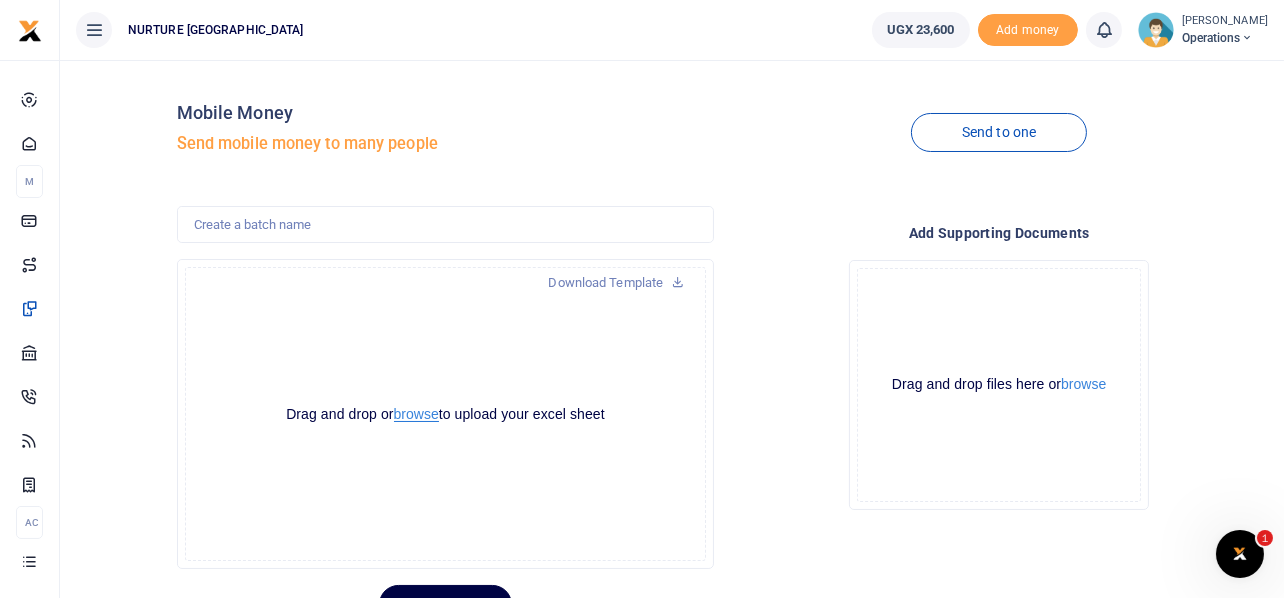 click on "browse" at bounding box center (416, 414) 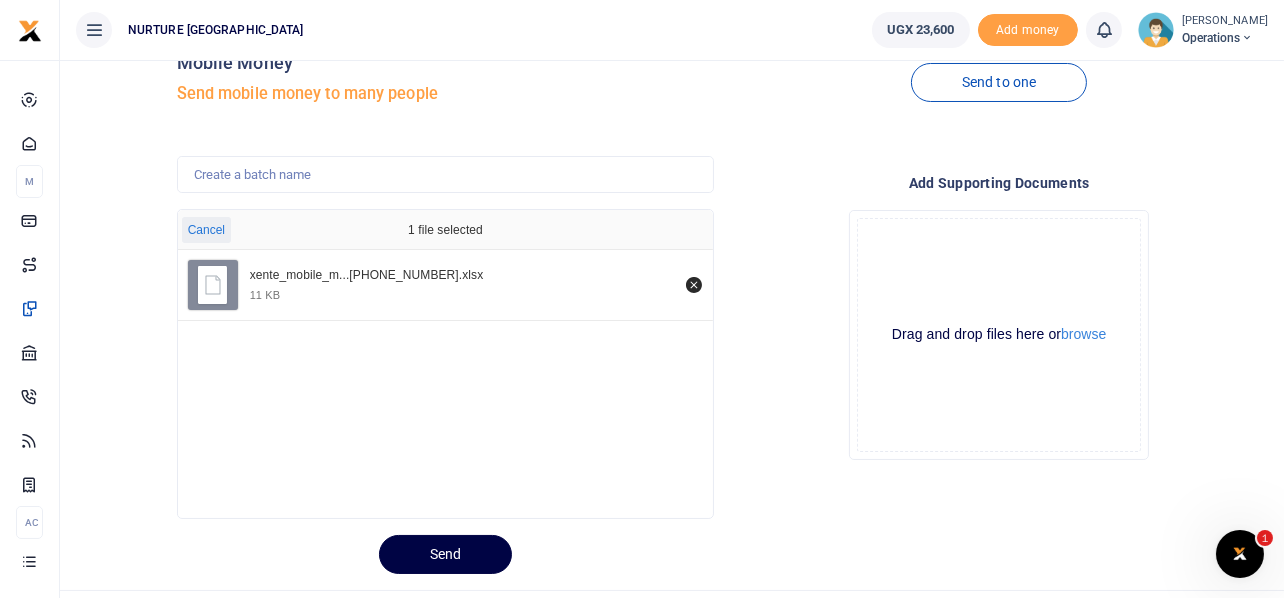 scroll, scrollTop: 94, scrollLeft: 0, axis: vertical 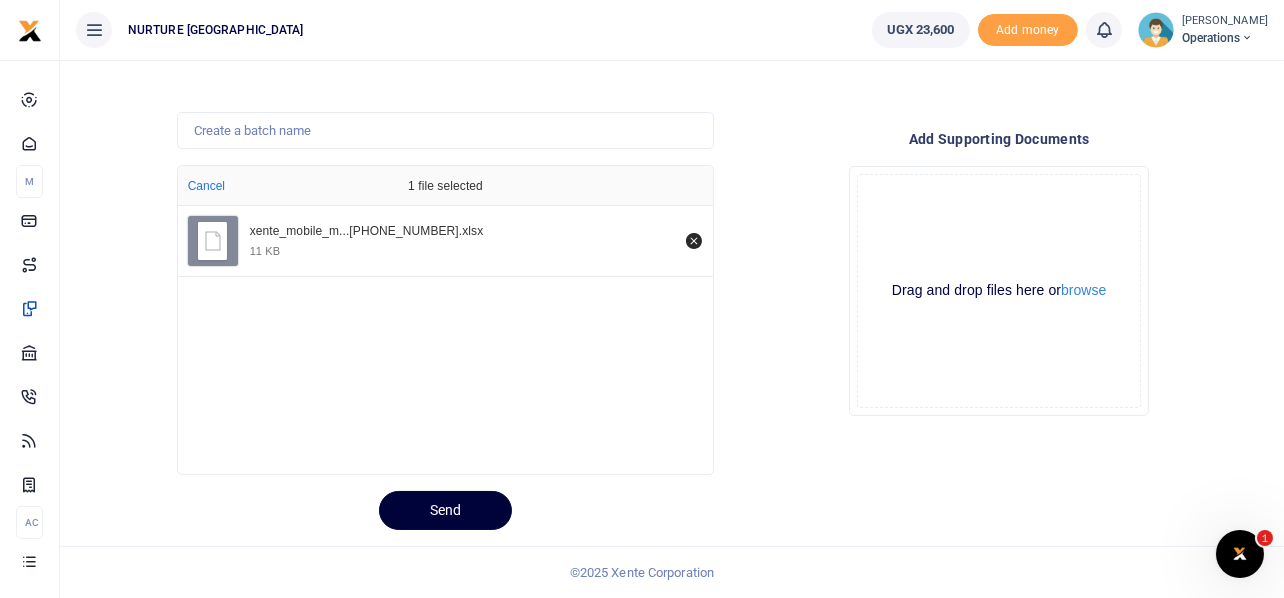 click on "Send" at bounding box center (445, 510) 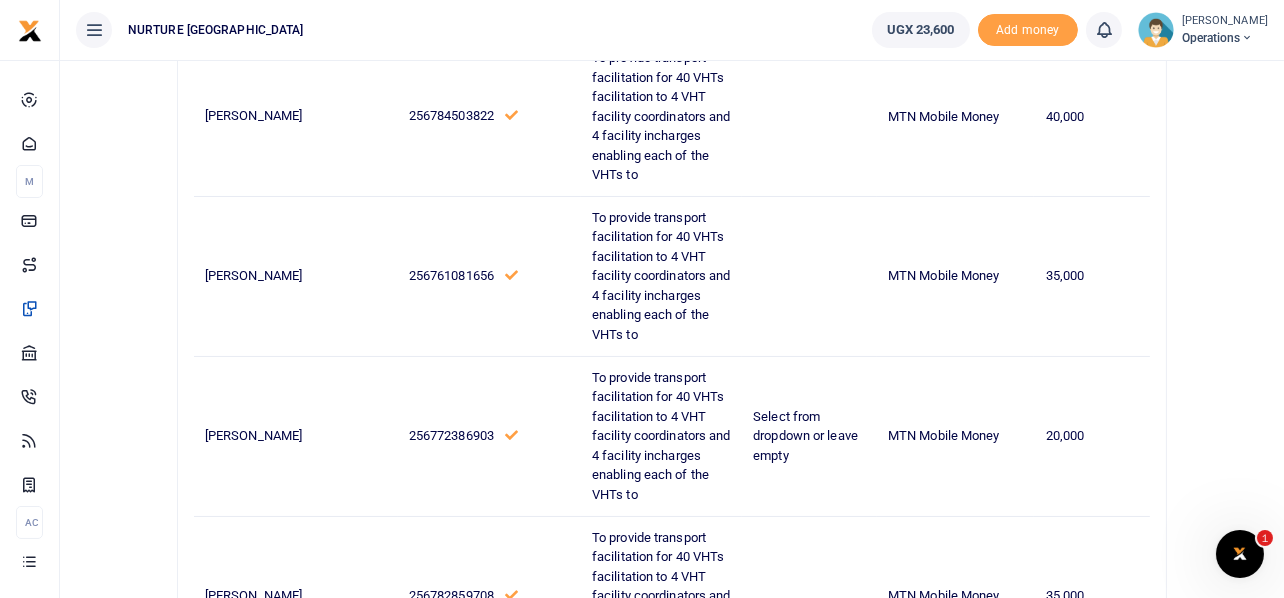 scroll, scrollTop: 0, scrollLeft: 0, axis: both 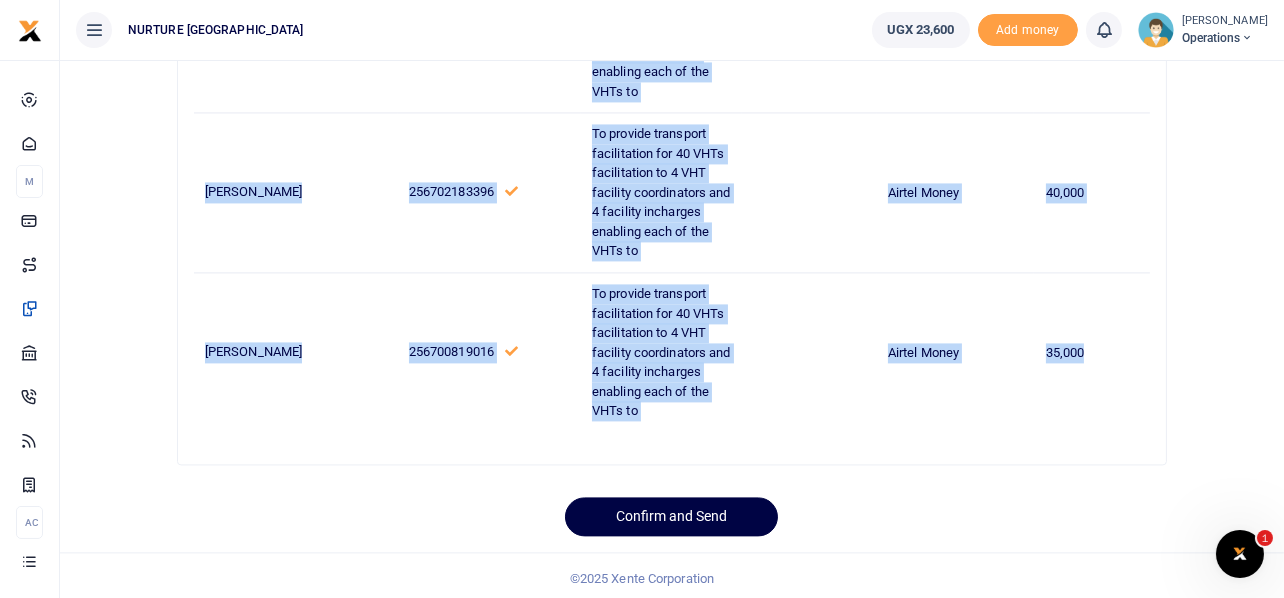 drag, startPoint x: 206, startPoint y: 362, endPoint x: 1106, endPoint y: 336, distance: 900.3755 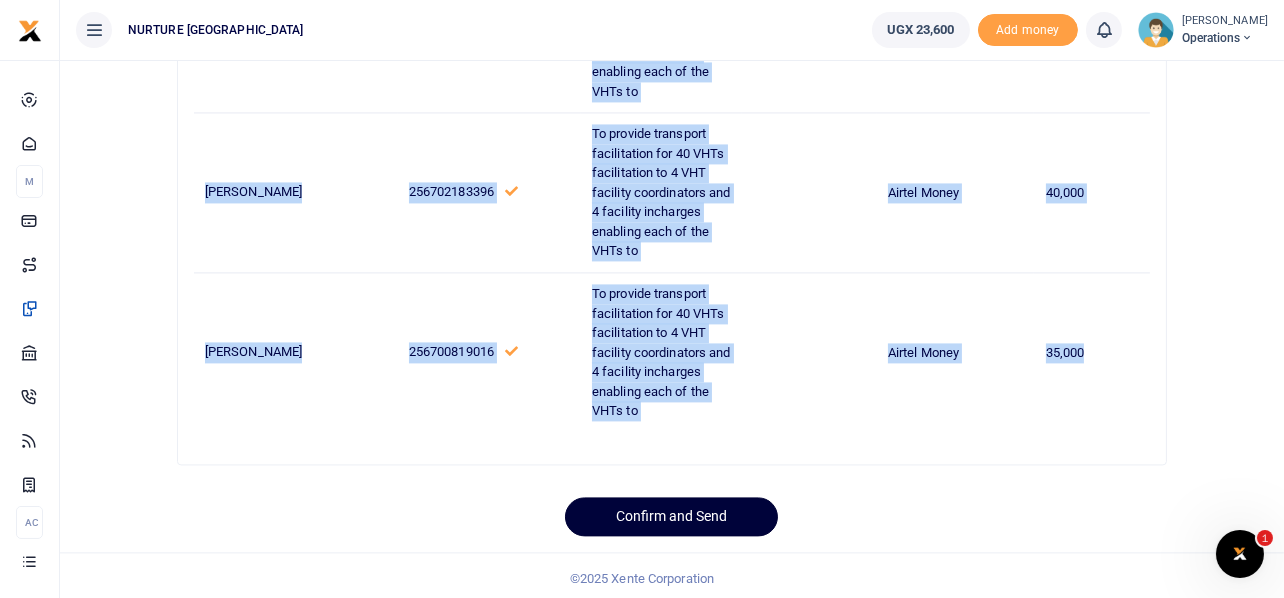click on "Confirm and Send" at bounding box center [671, 516] 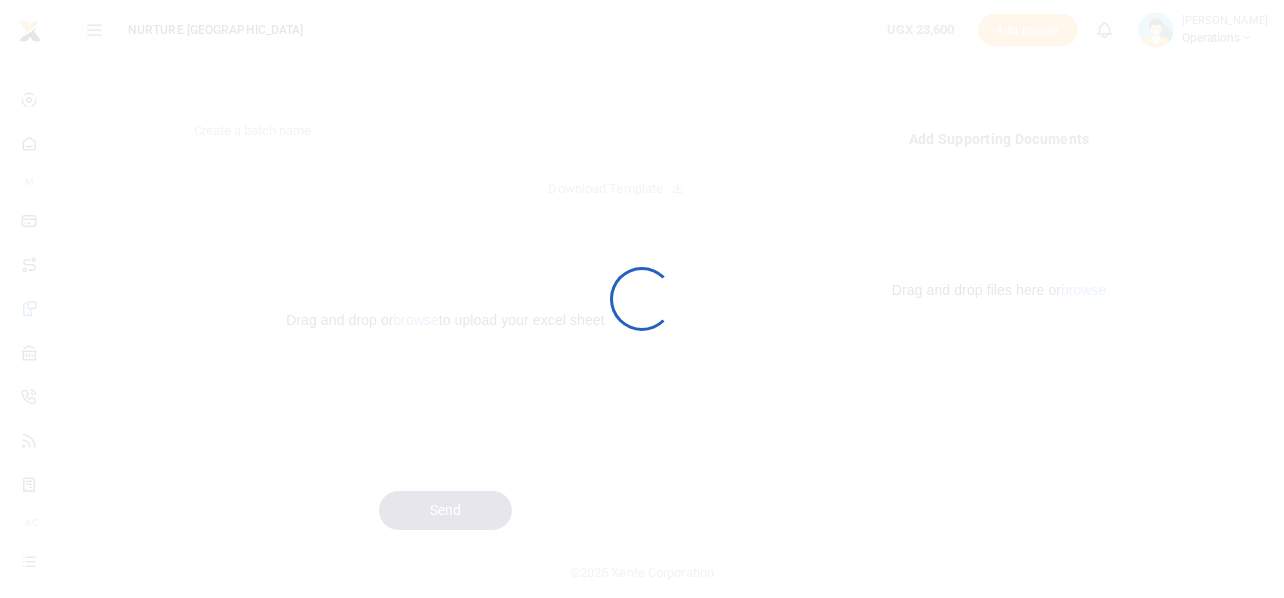 scroll, scrollTop: 94, scrollLeft: 0, axis: vertical 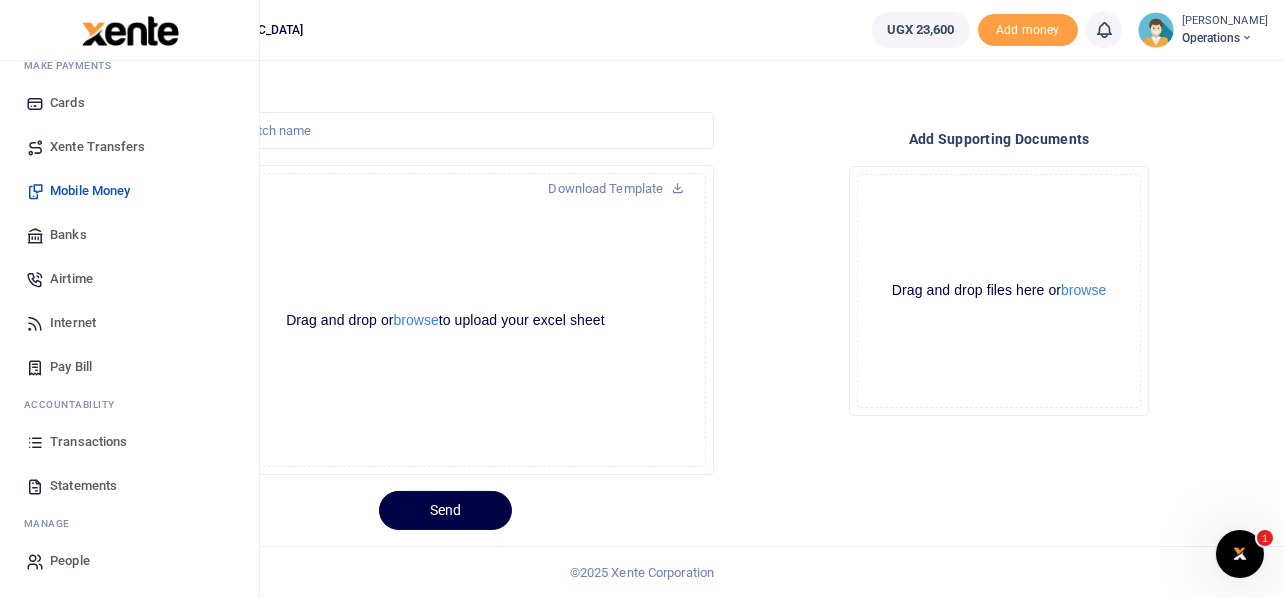 click on "Airtime" at bounding box center (71, 279) 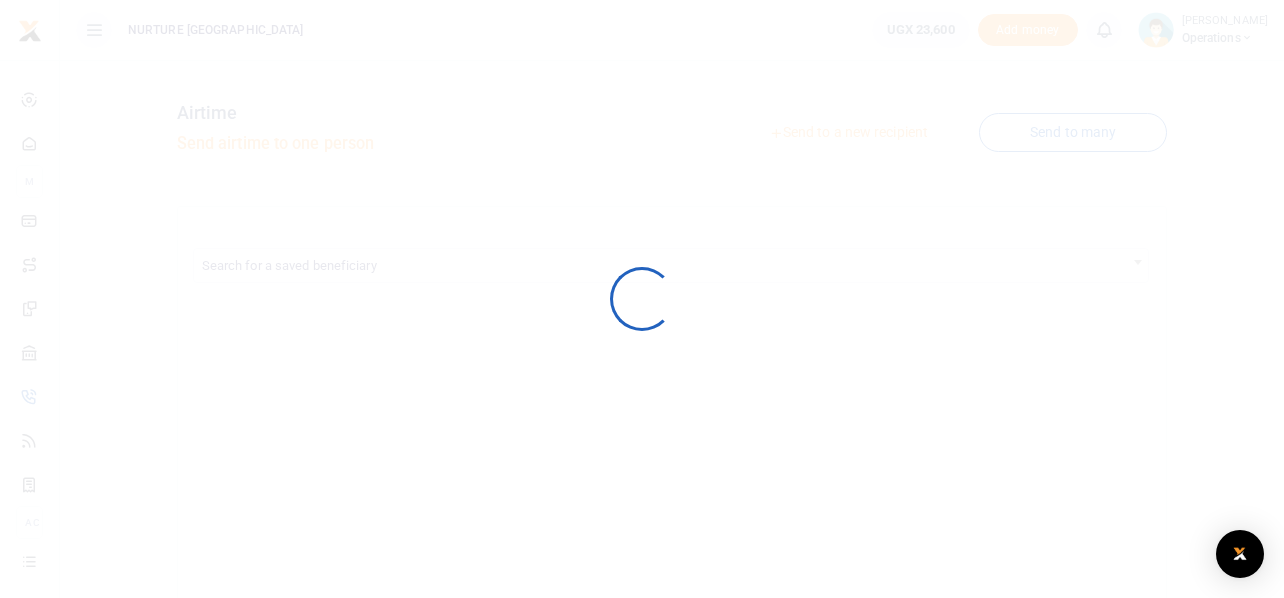 scroll, scrollTop: 0, scrollLeft: 0, axis: both 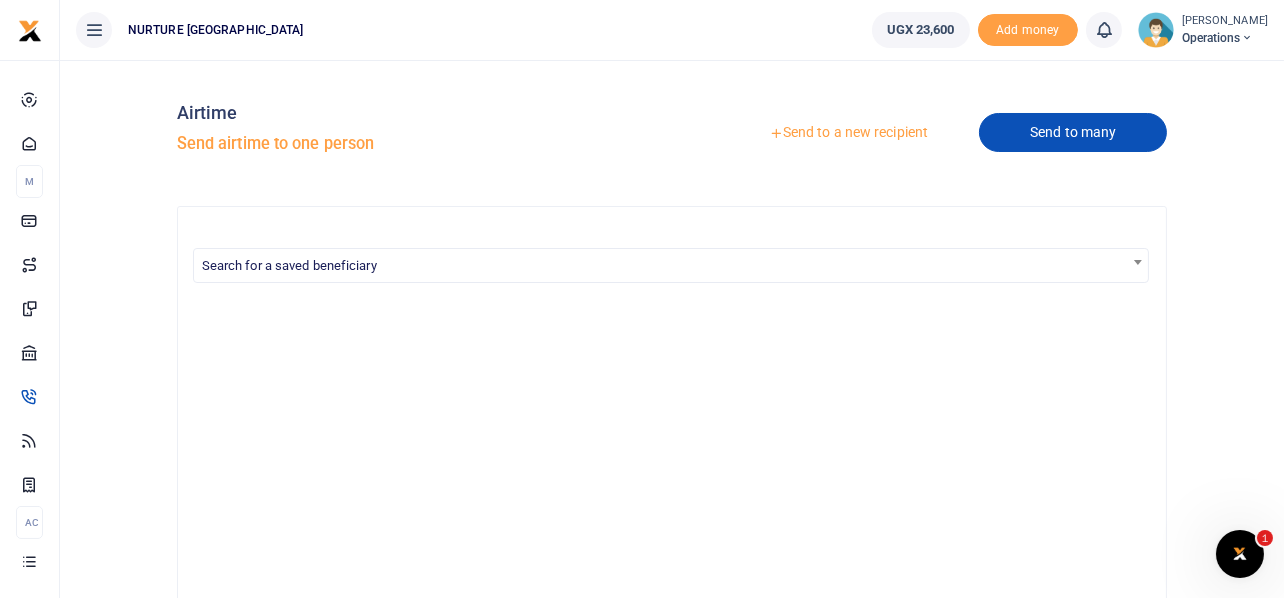 click on "Send to many" at bounding box center [1073, 132] 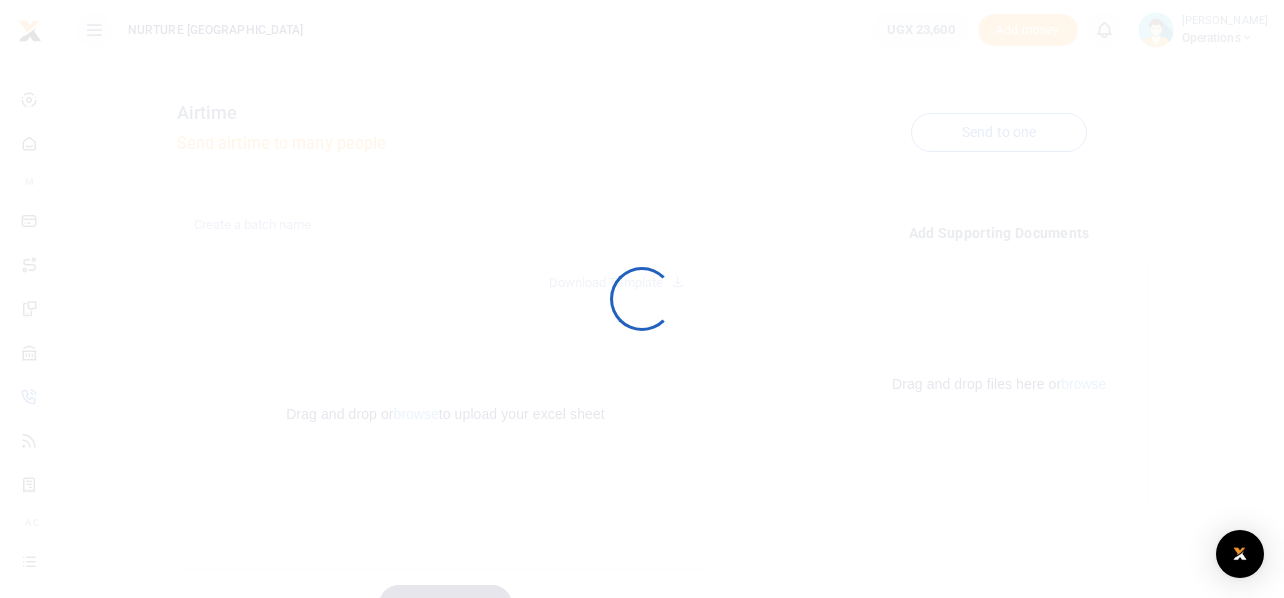 scroll, scrollTop: 0, scrollLeft: 0, axis: both 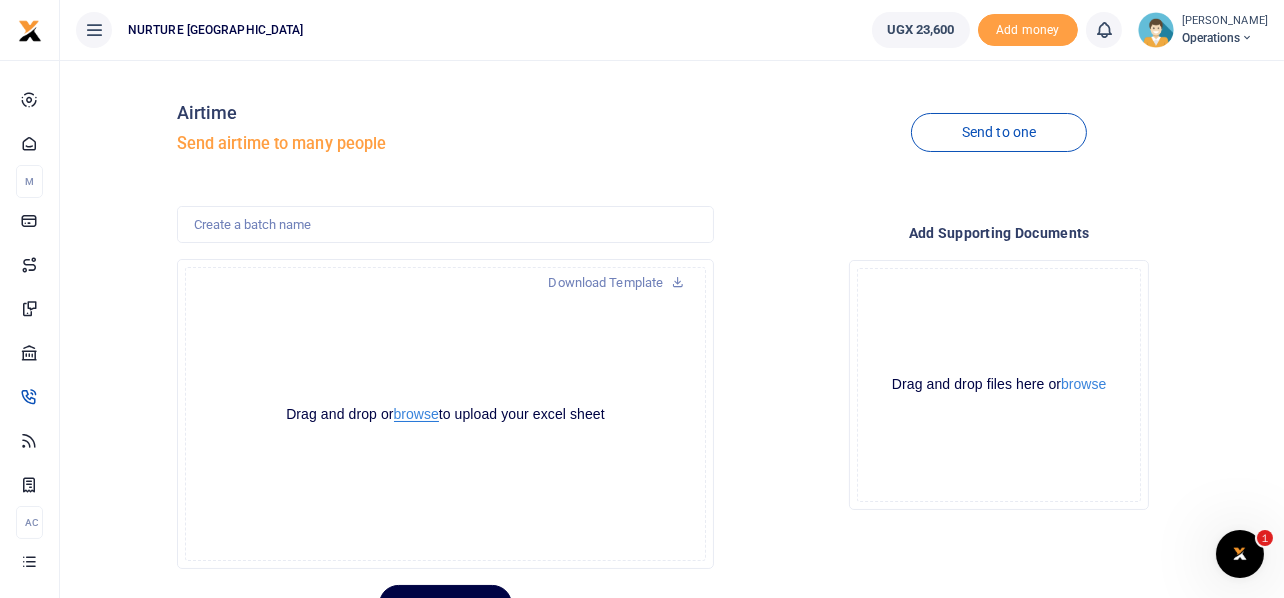 click on "browse" at bounding box center [416, 414] 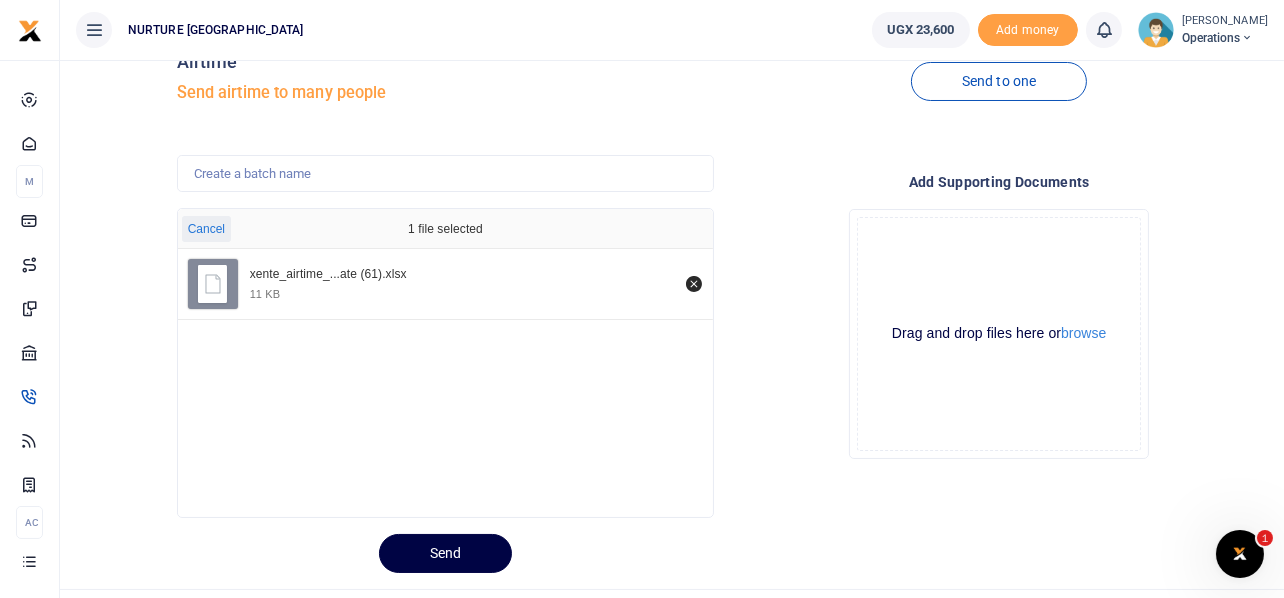 scroll, scrollTop: 94, scrollLeft: 0, axis: vertical 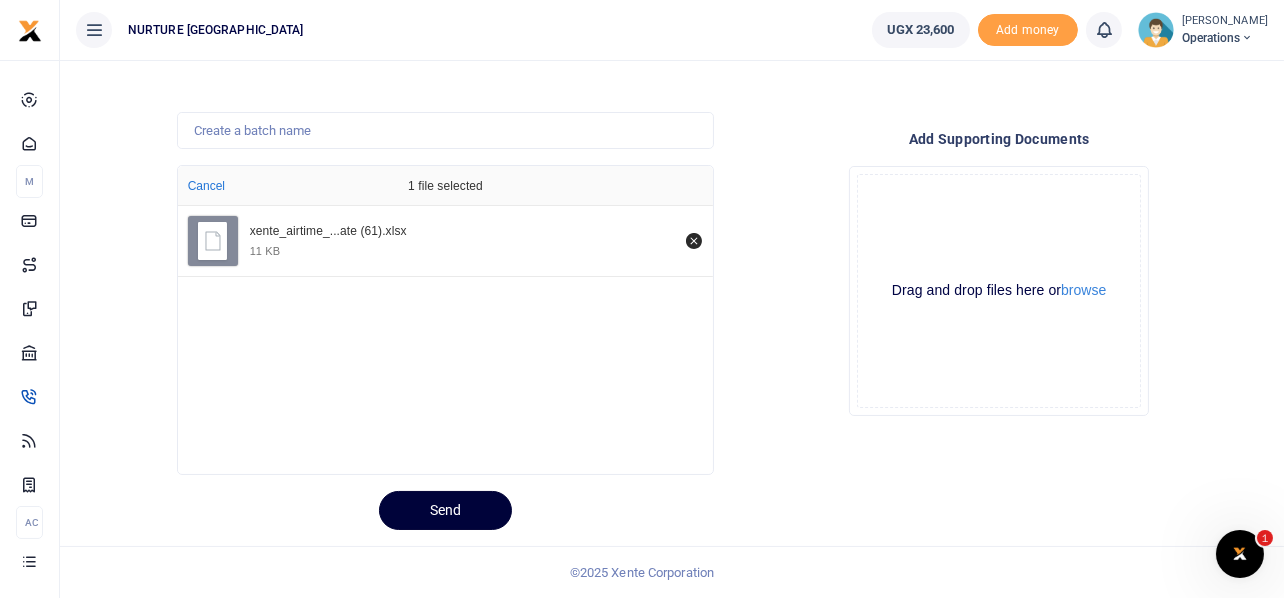 click on "Send" at bounding box center [445, 510] 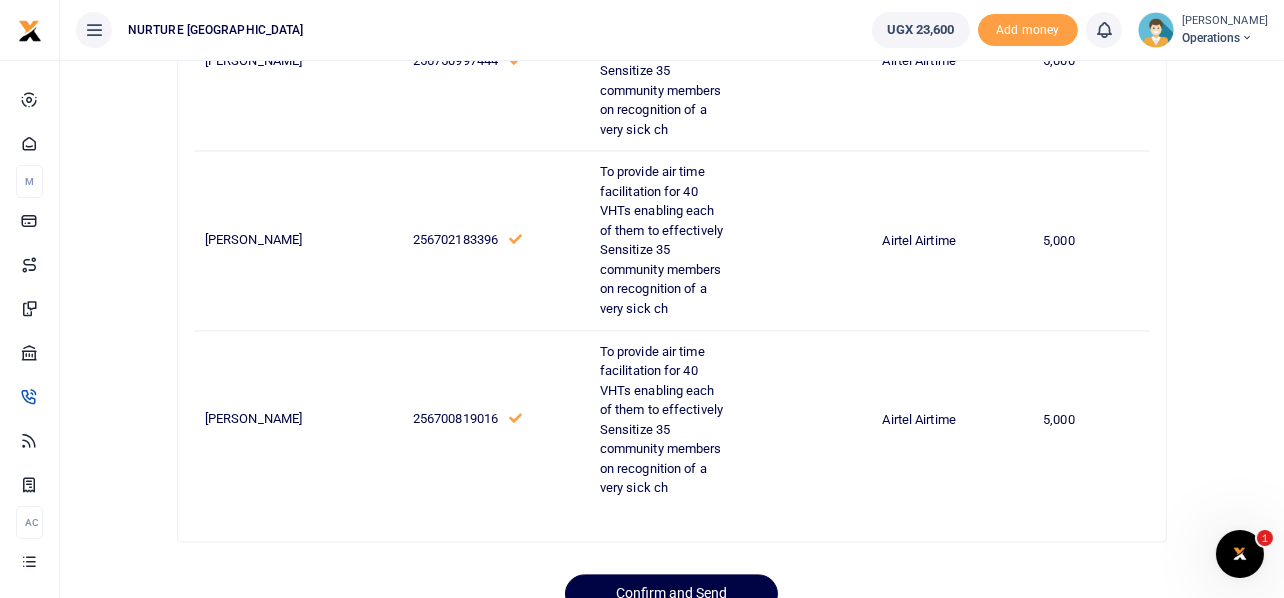 scroll, scrollTop: 6130, scrollLeft: 0, axis: vertical 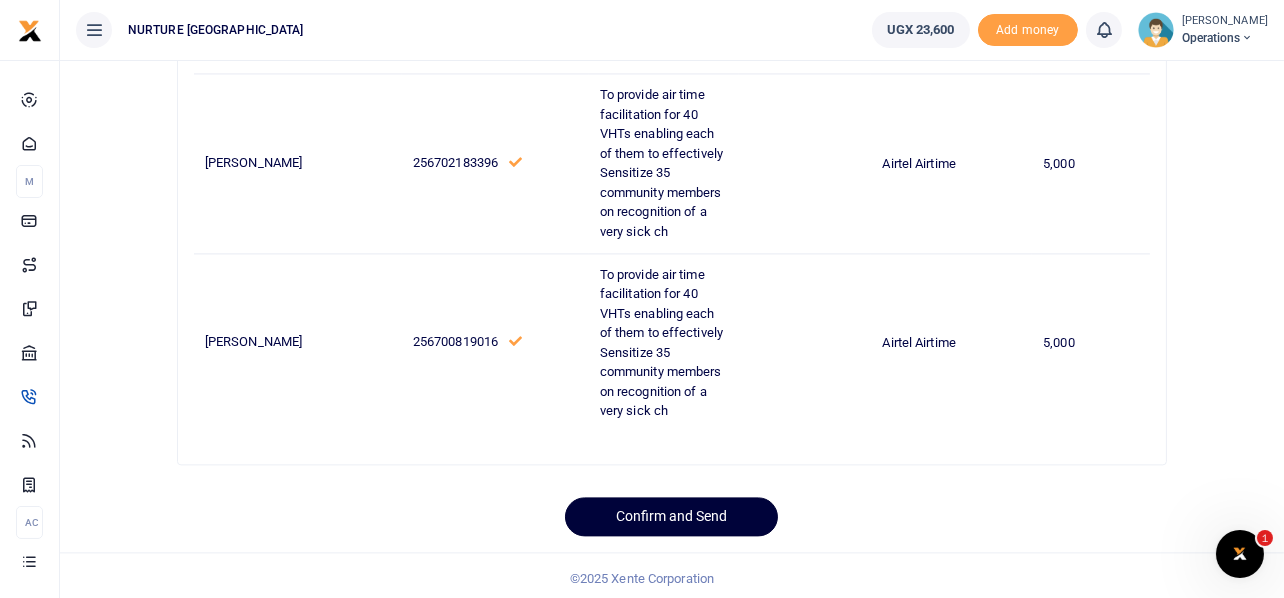 click on "Confirm and Send" at bounding box center [671, 516] 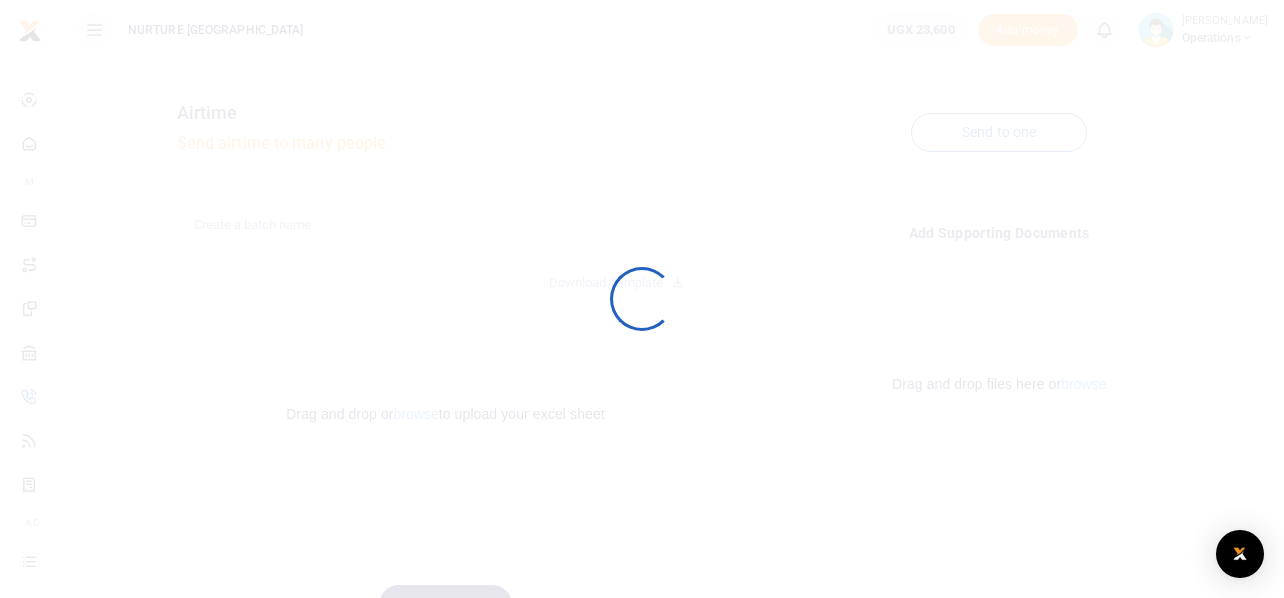 scroll, scrollTop: 94, scrollLeft: 0, axis: vertical 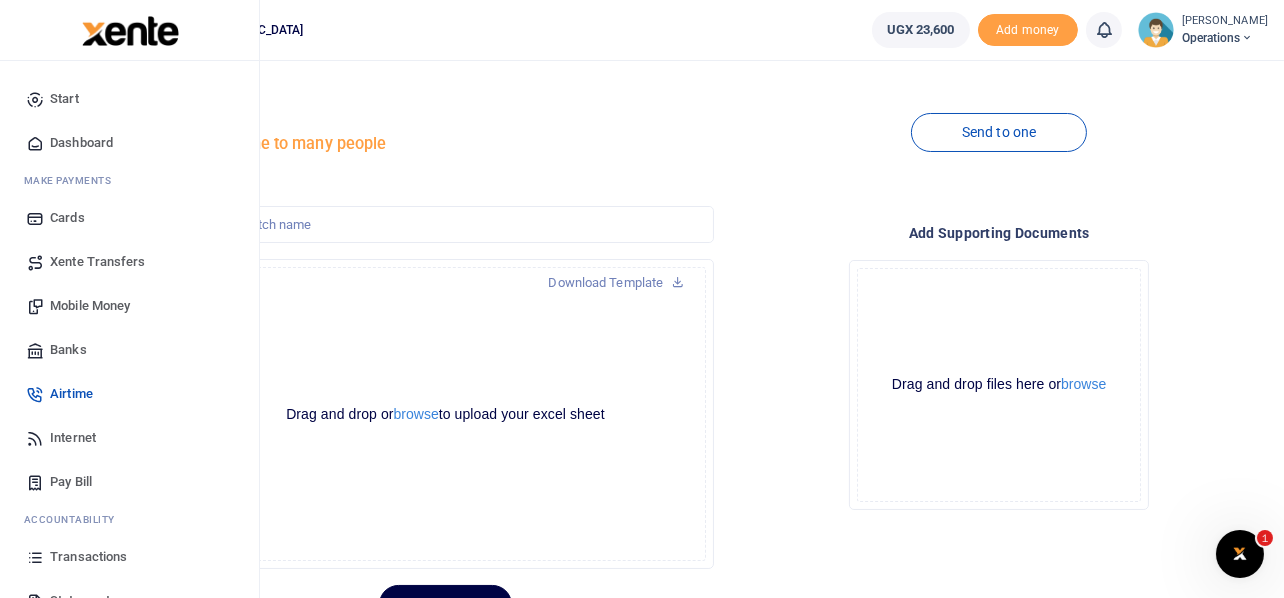 click on "Mobile Money" at bounding box center (90, 306) 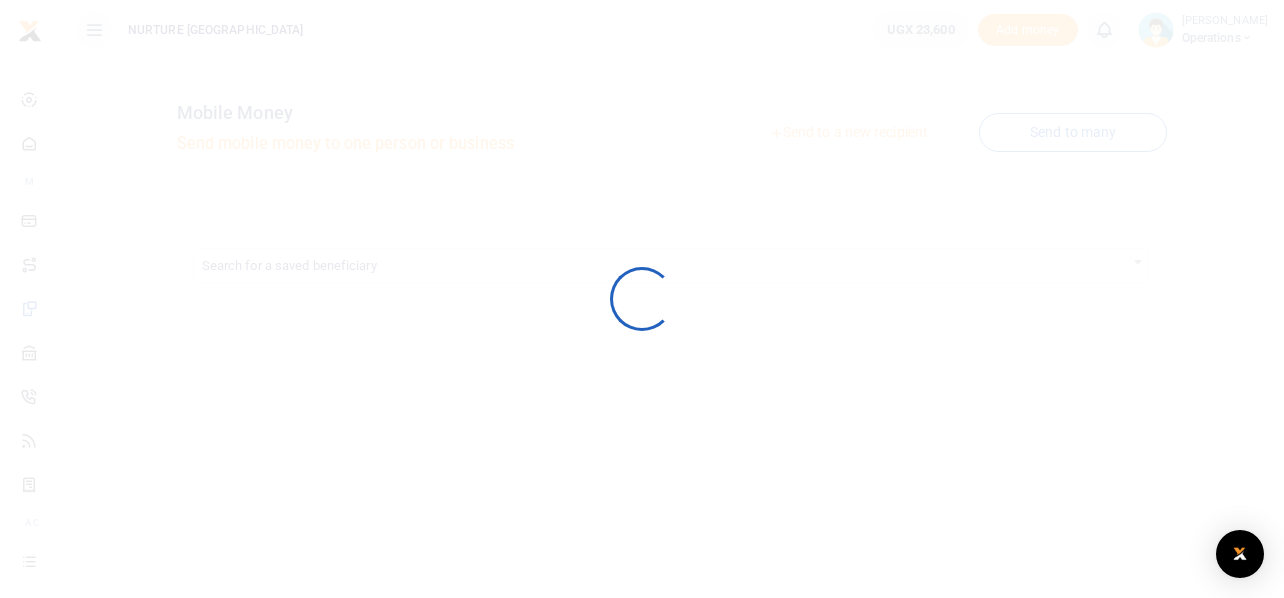 scroll, scrollTop: 0, scrollLeft: 0, axis: both 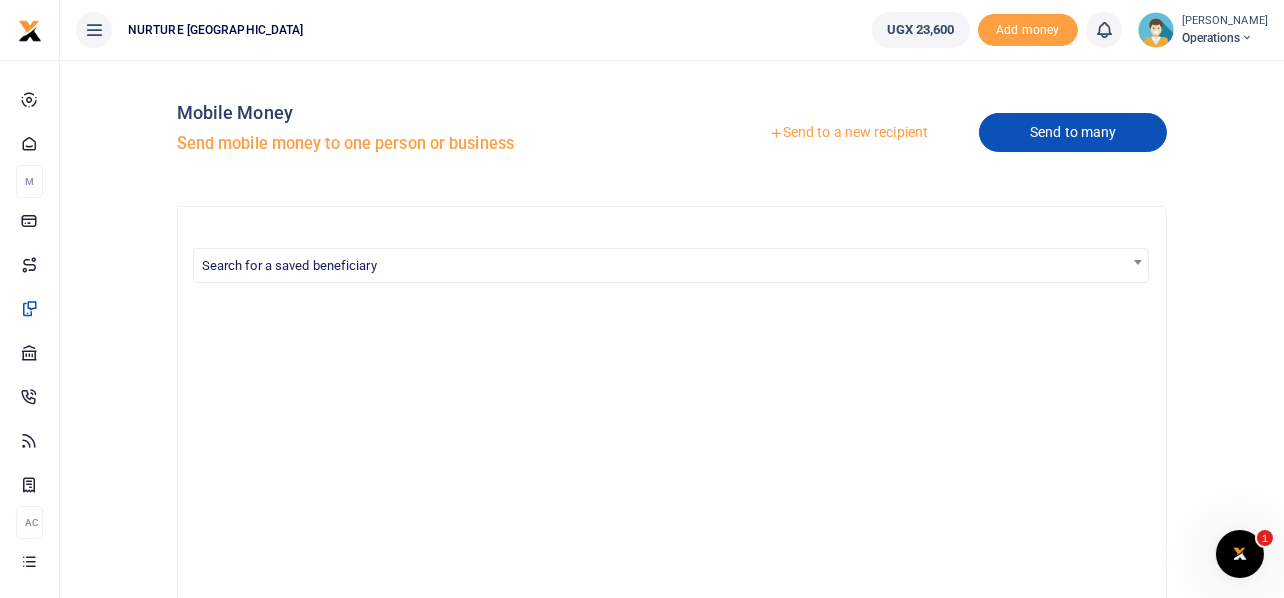 click on "Send to many" at bounding box center (1073, 132) 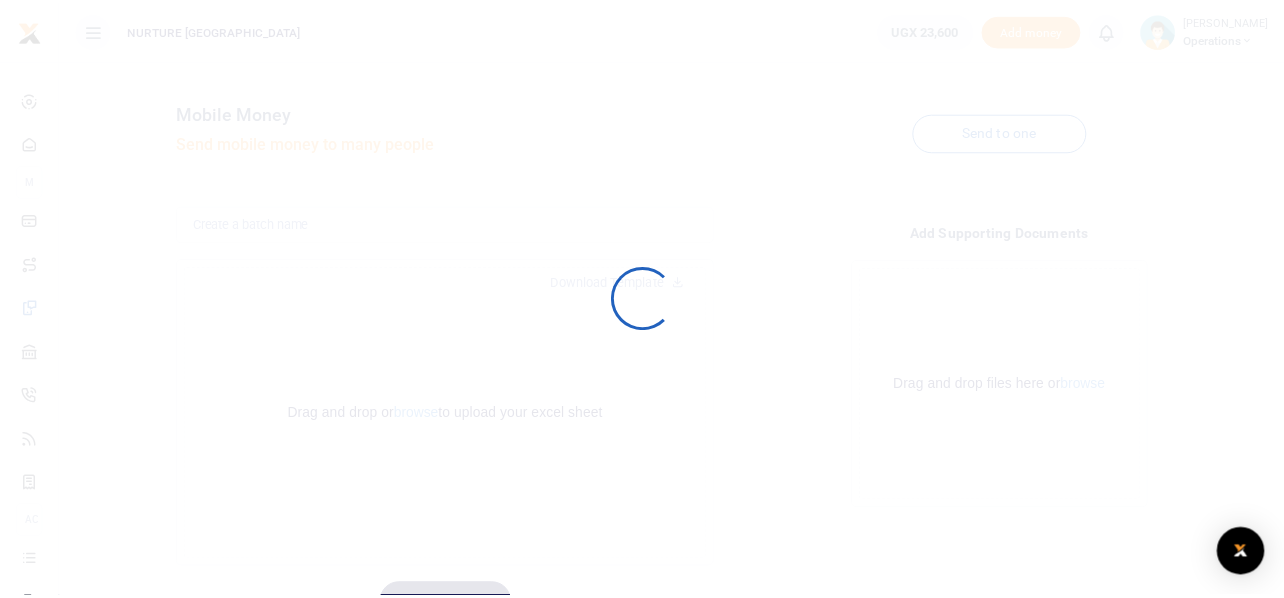 scroll, scrollTop: 0, scrollLeft: 0, axis: both 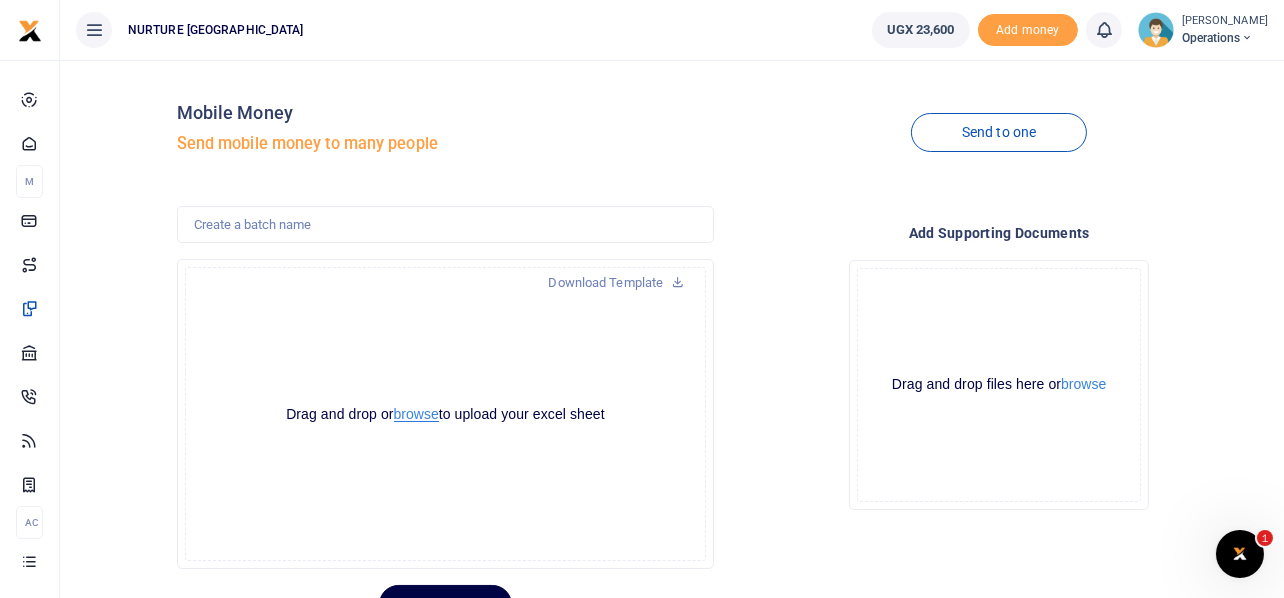 click on "browse" at bounding box center [416, 414] 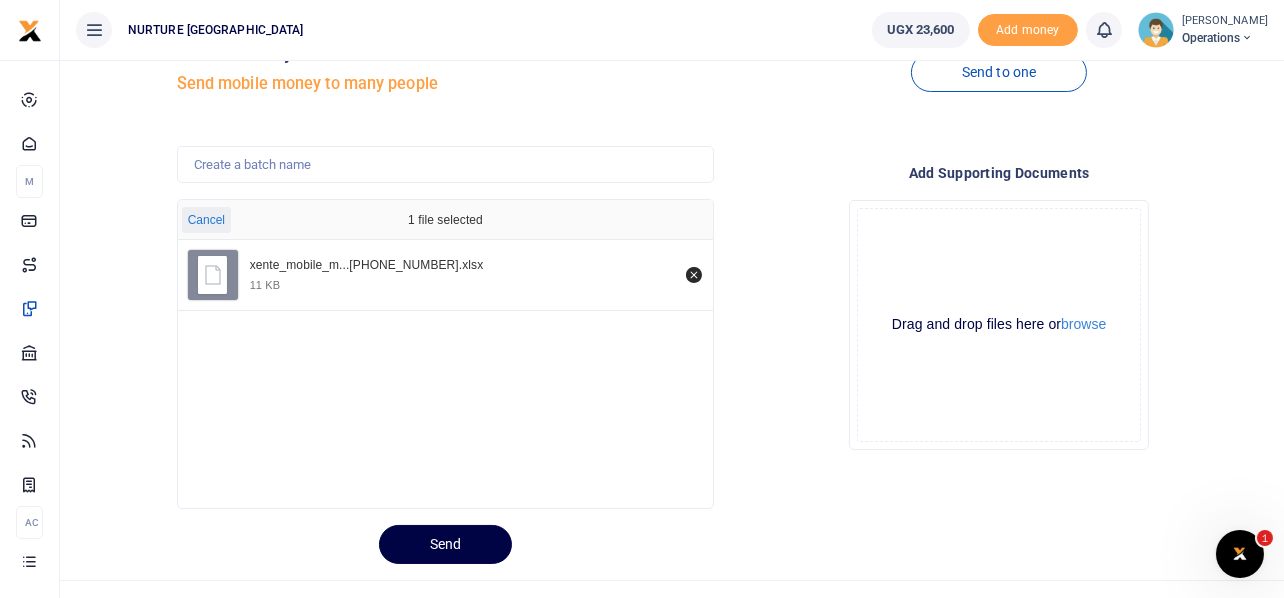 scroll, scrollTop: 94, scrollLeft: 0, axis: vertical 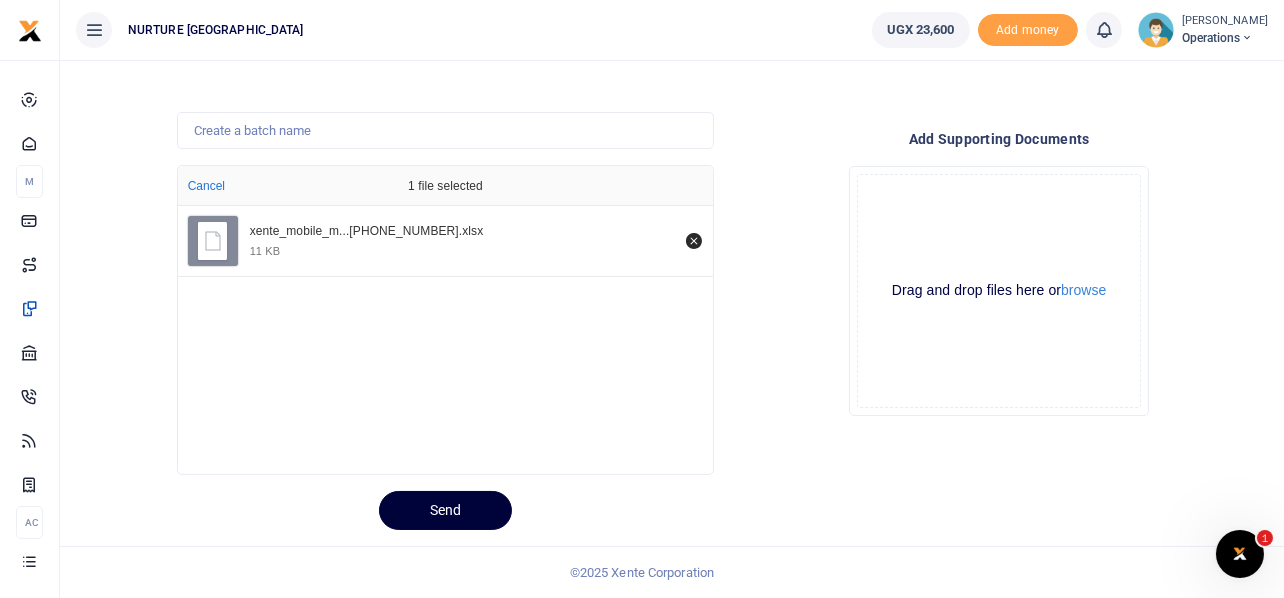 click on "Send" at bounding box center (445, 510) 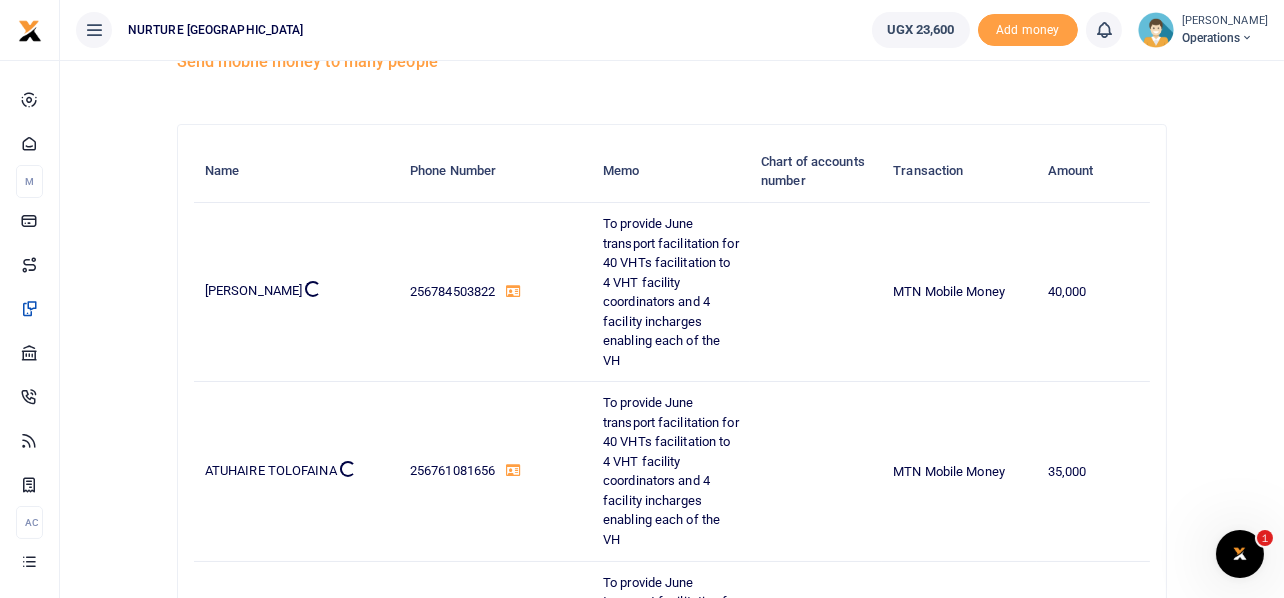 scroll, scrollTop: 0, scrollLeft: 0, axis: both 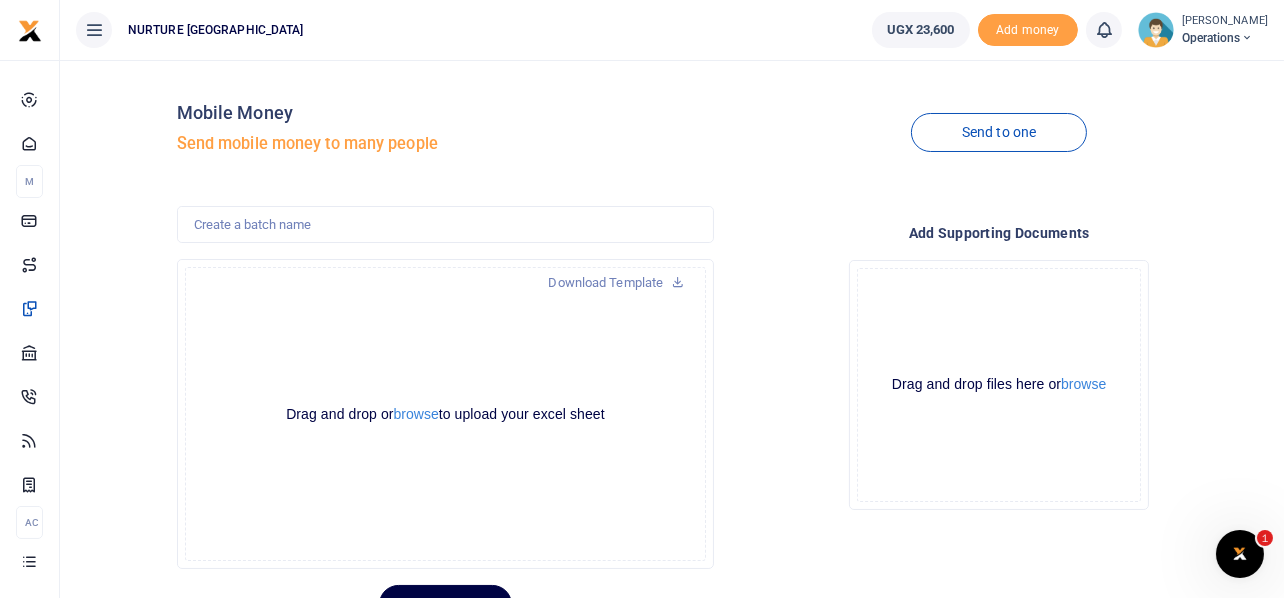 click at bounding box center [642, 299] 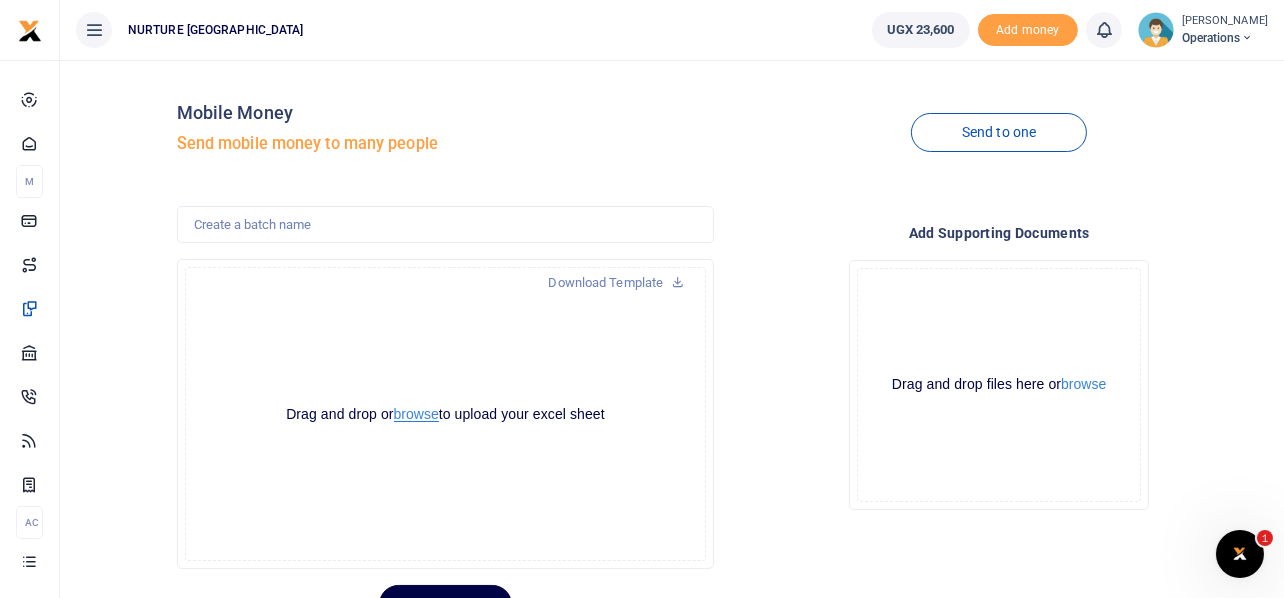 click on "browse" at bounding box center [416, 414] 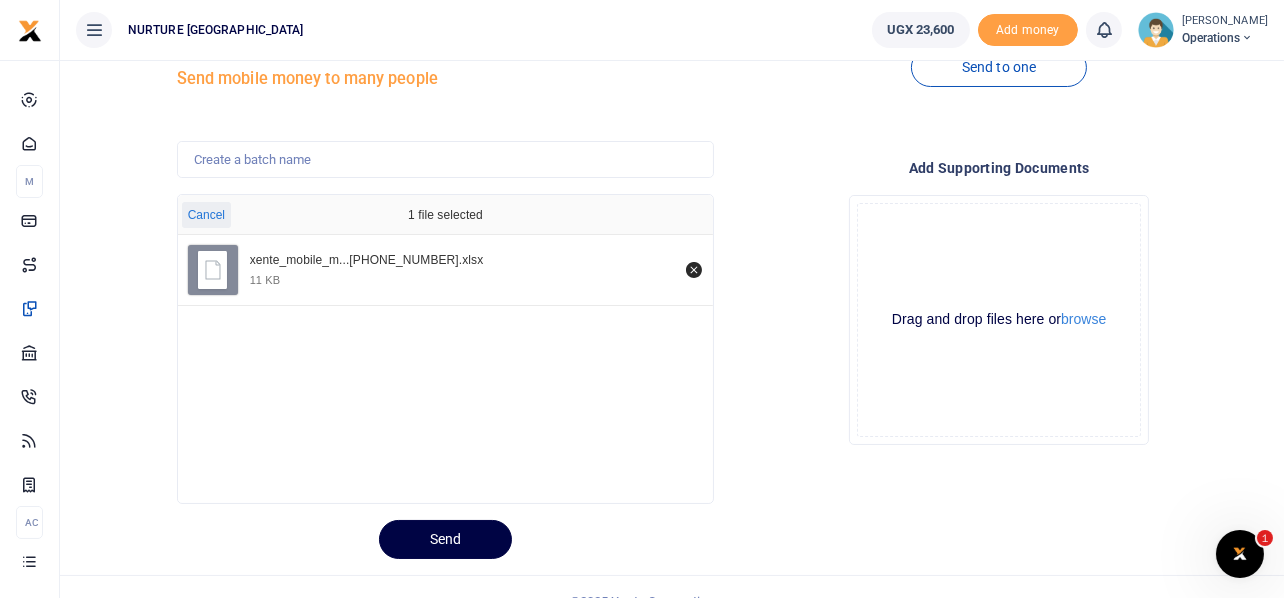 scroll, scrollTop: 94, scrollLeft: 0, axis: vertical 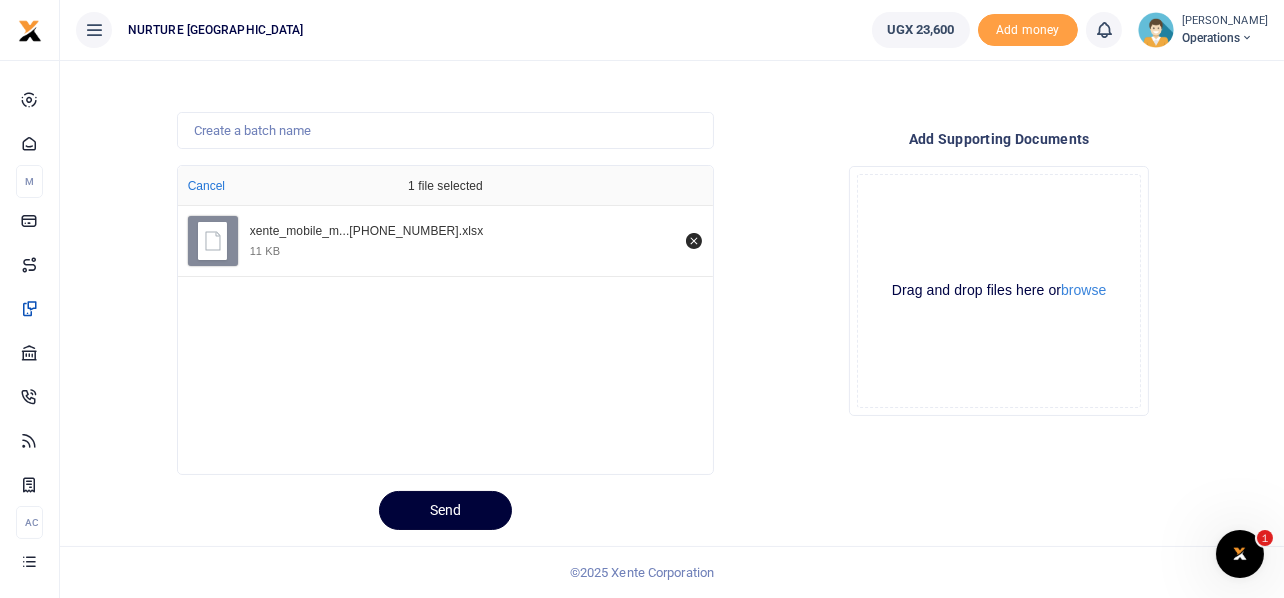click on "Send" at bounding box center [445, 510] 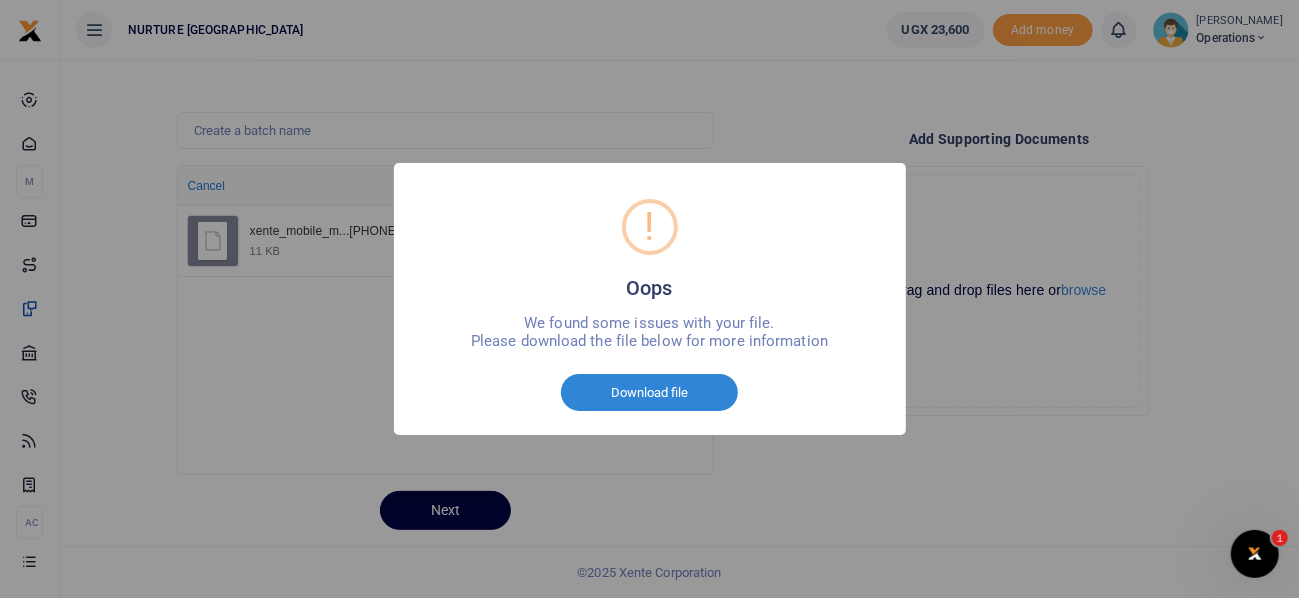 click on "! Oops × We found some issues with your file.  Please download the file below for more information Cancel No Download file" at bounding box center (649, 299) 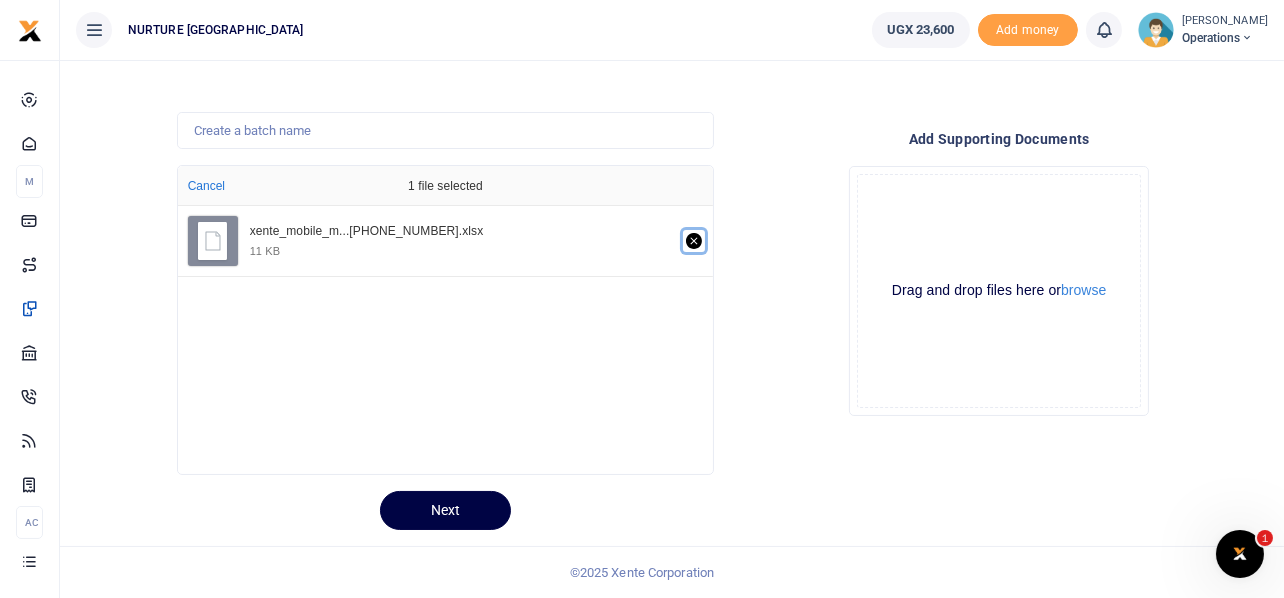 click 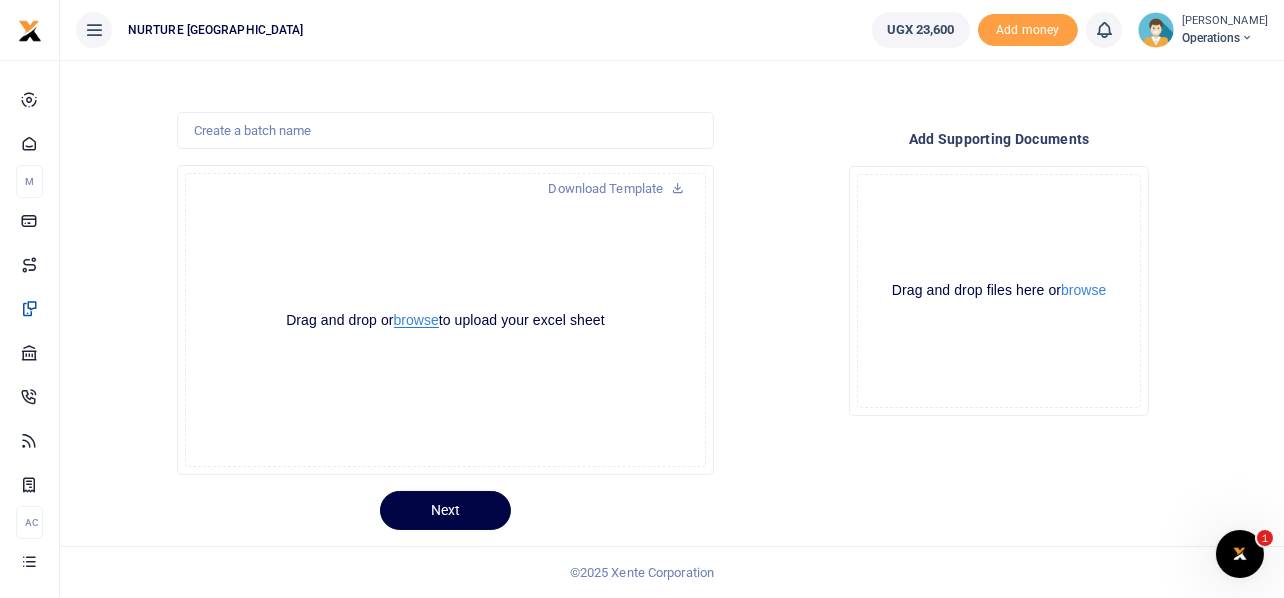 click on "browse" at bounding box center (416, 320) 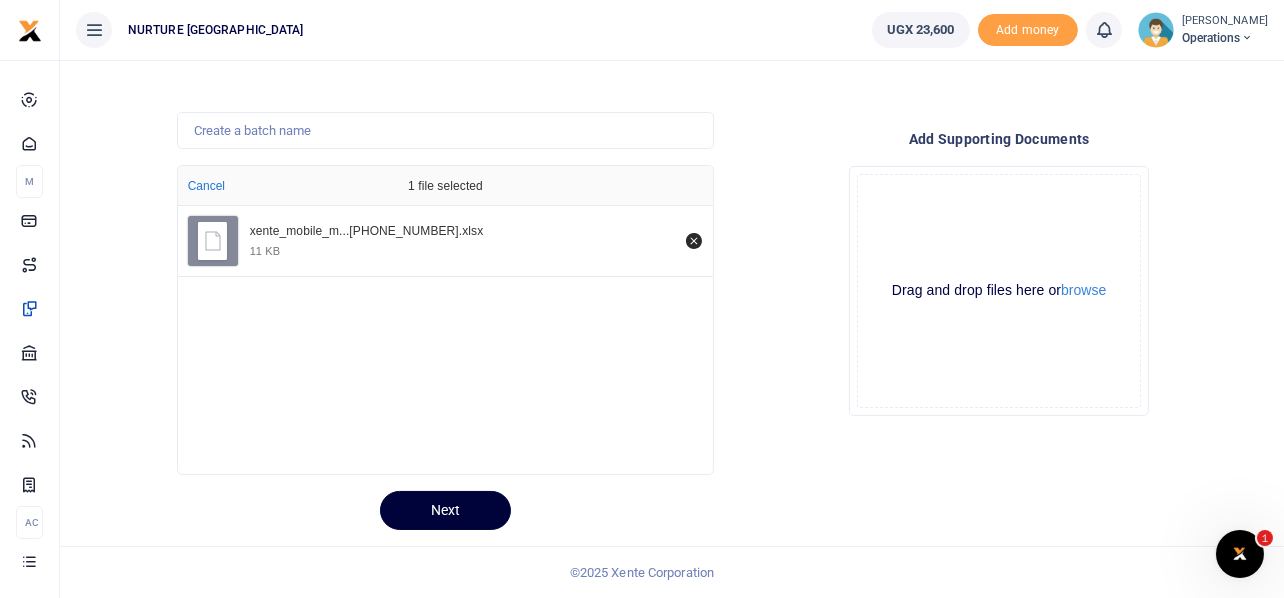 click on "Next" at bounding box center (445, 510) 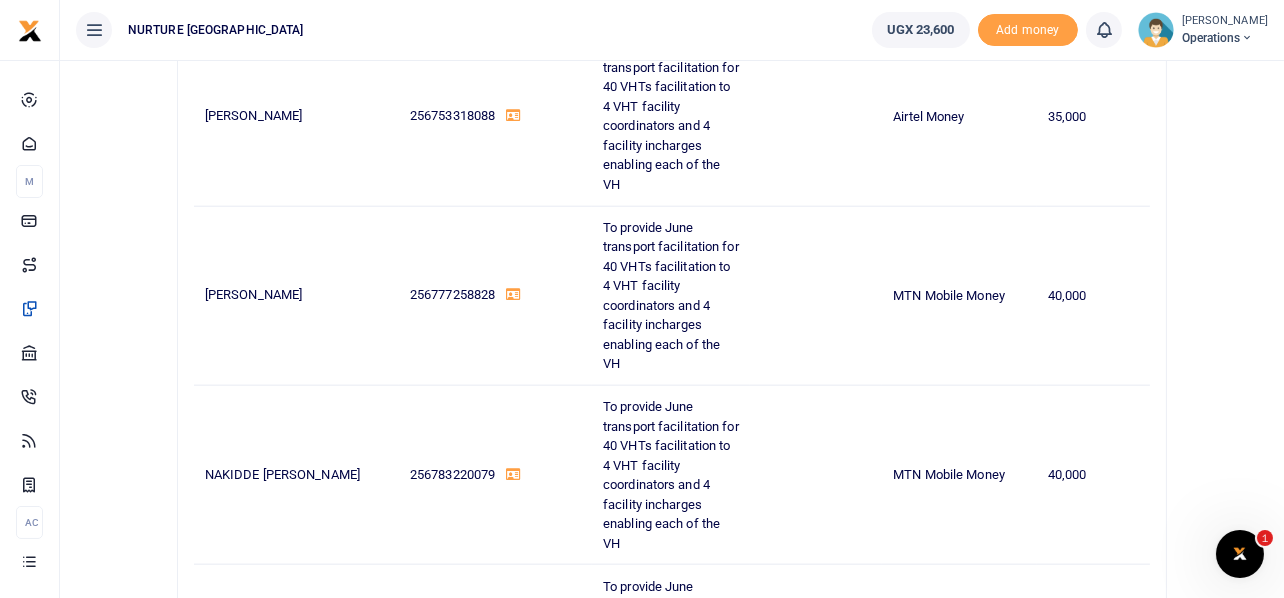 scroll, scrollTop: 2994, scrollLeft: 0, axis: vertical 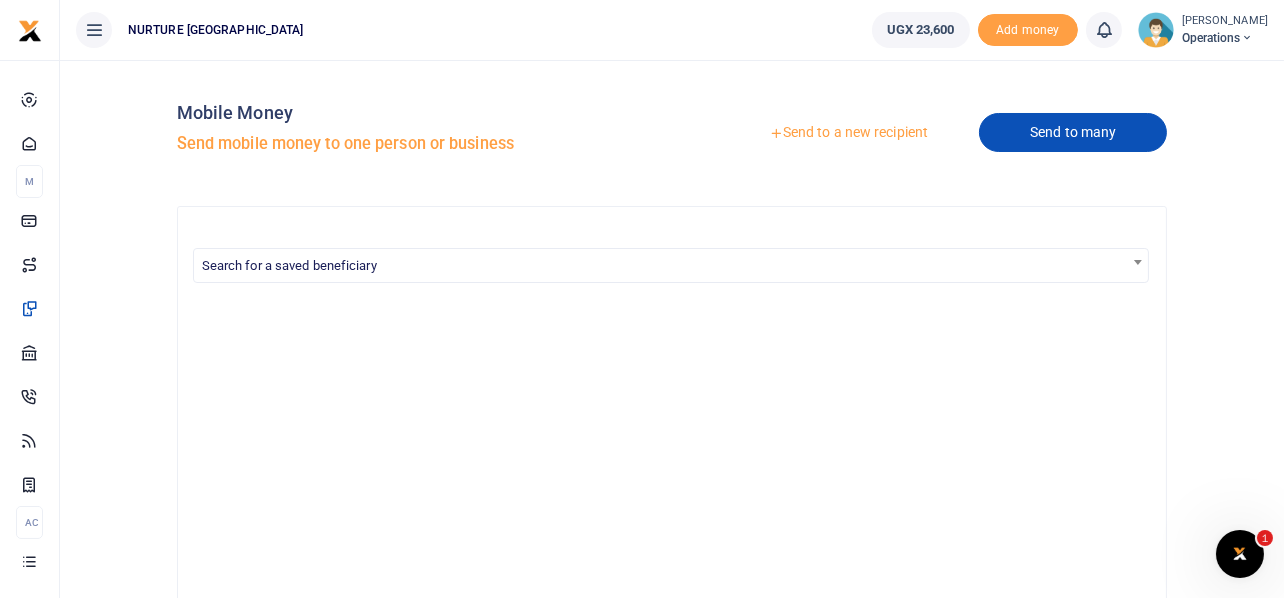 click on "Send to many" at bounding box center [1073, 132] 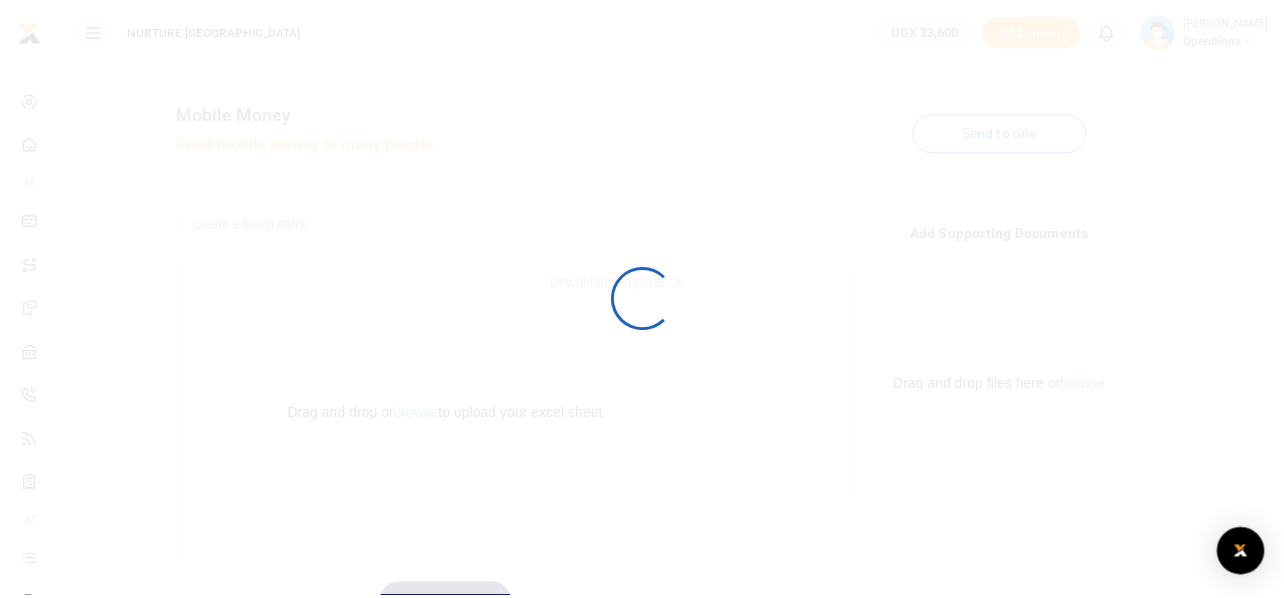 scroll, scrollTop: 0, scrollLeft: 0, axis: both 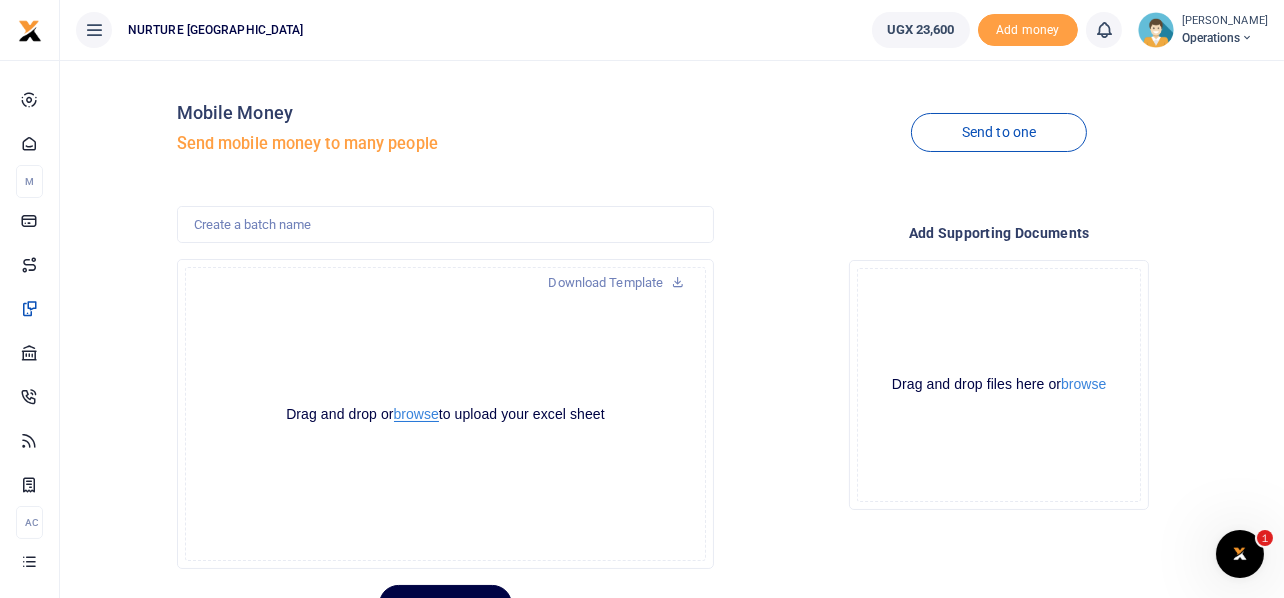 click on "browse" at bounding box center (416, 414) 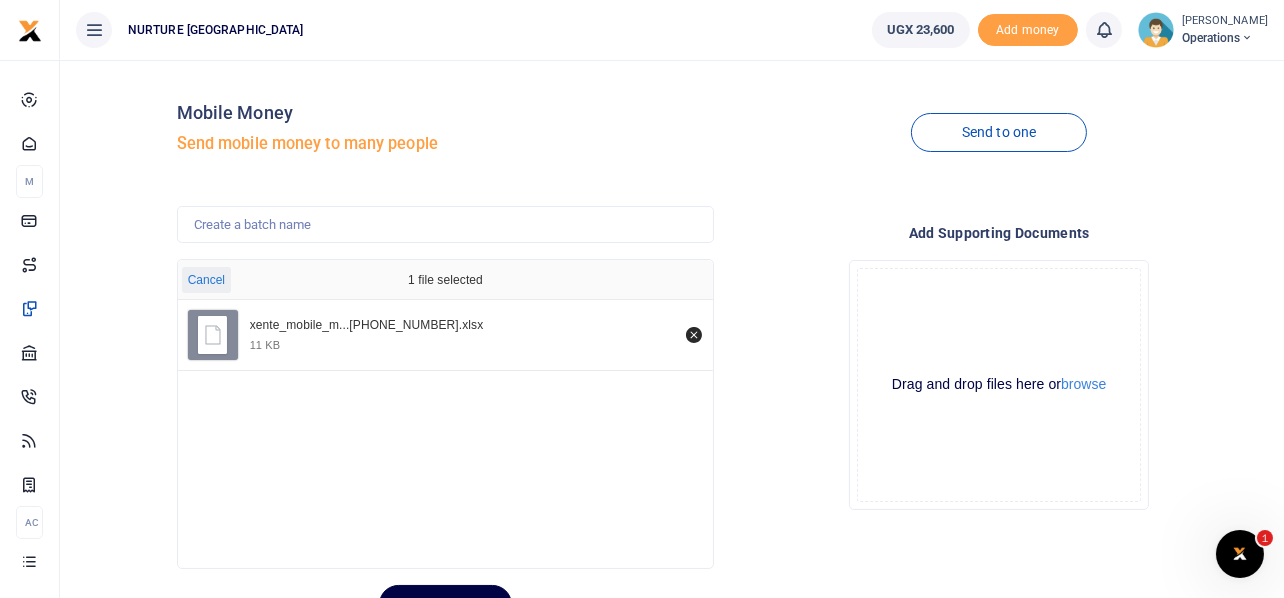 scroll, scrollTop: 94, scrollLeft: 0, axis: vertical 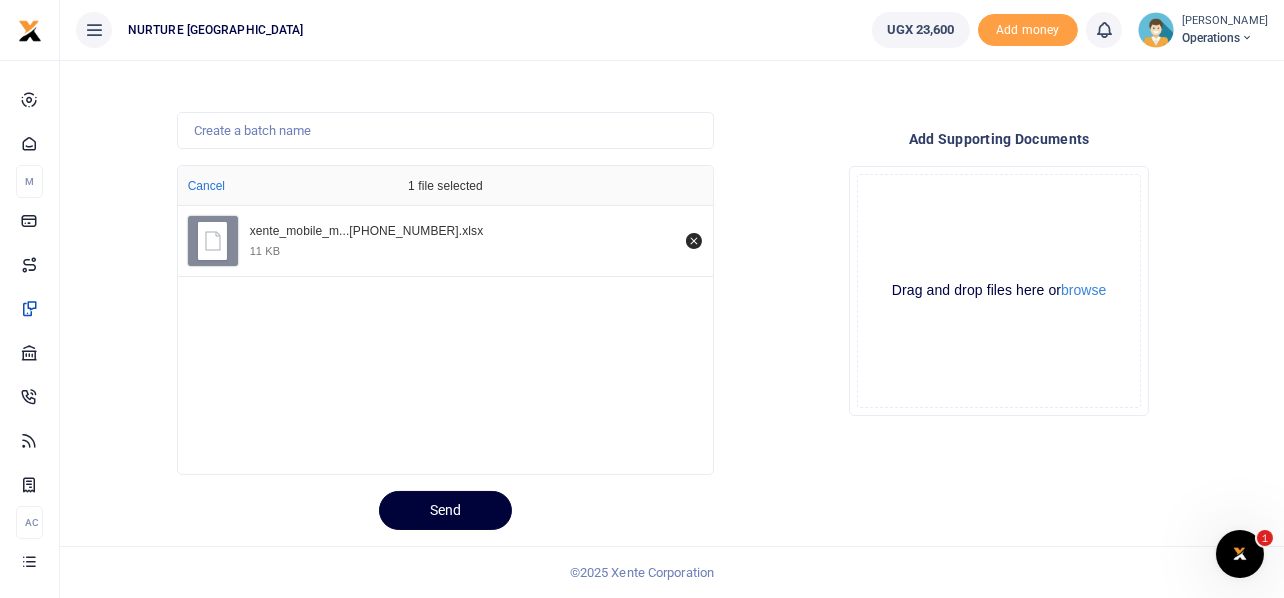 click on "Send" at bounding box center (445, 510) 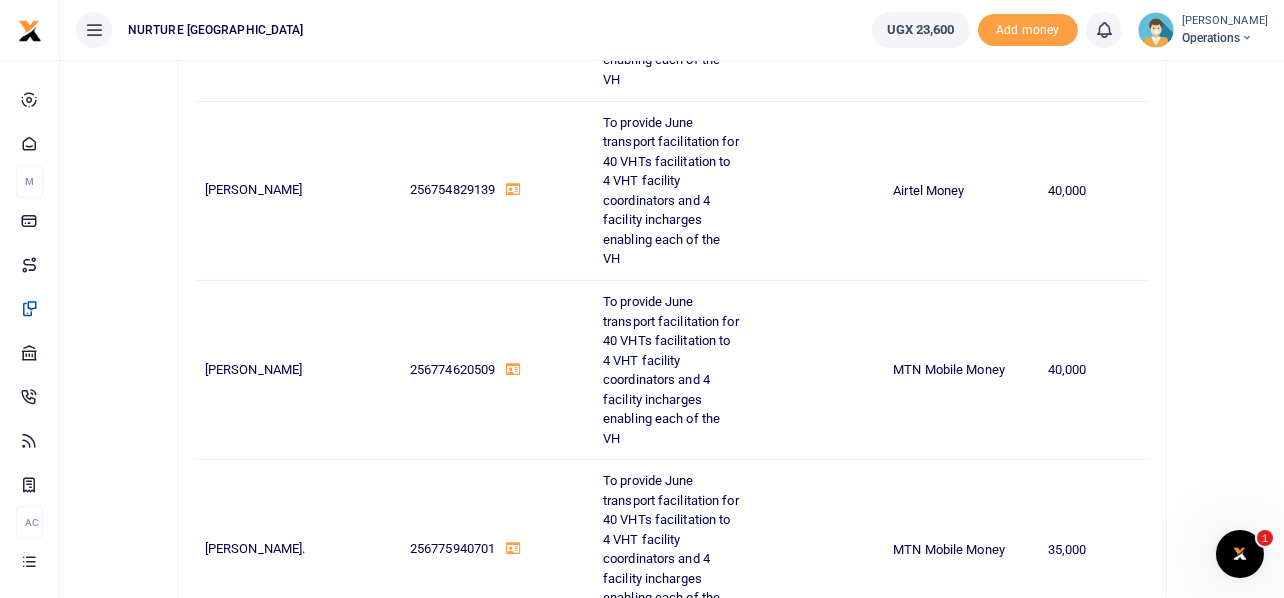 scroll, scrollTop: 1693, scrollLeft: 0, axis: vertical 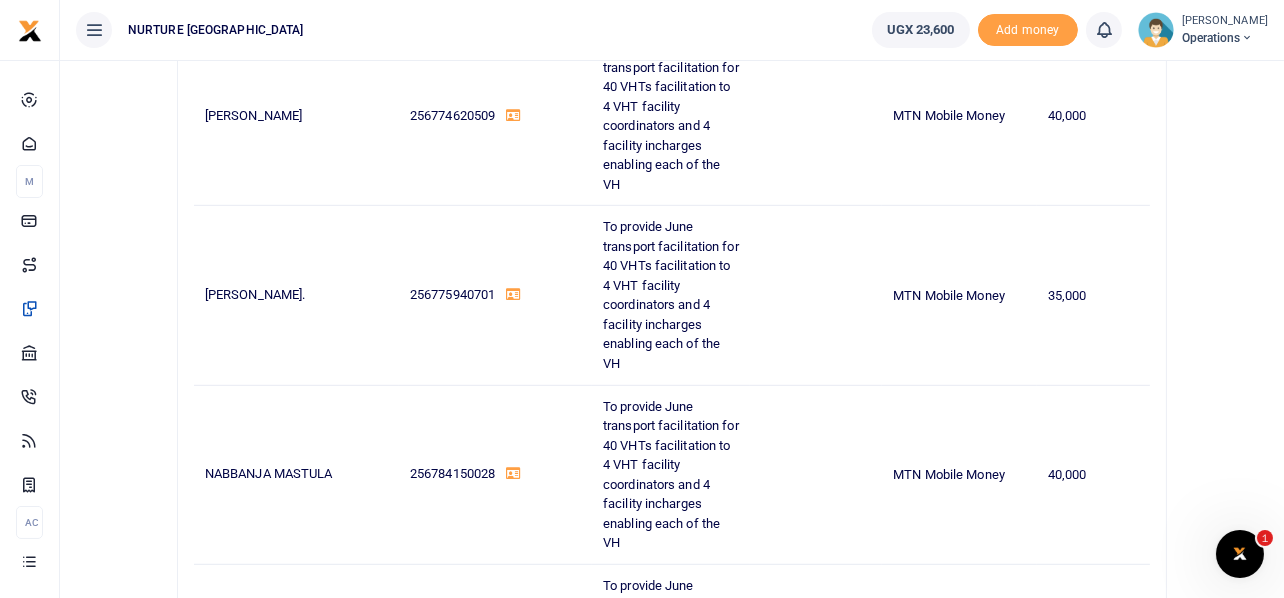 click at bounding box center (1247, 38) 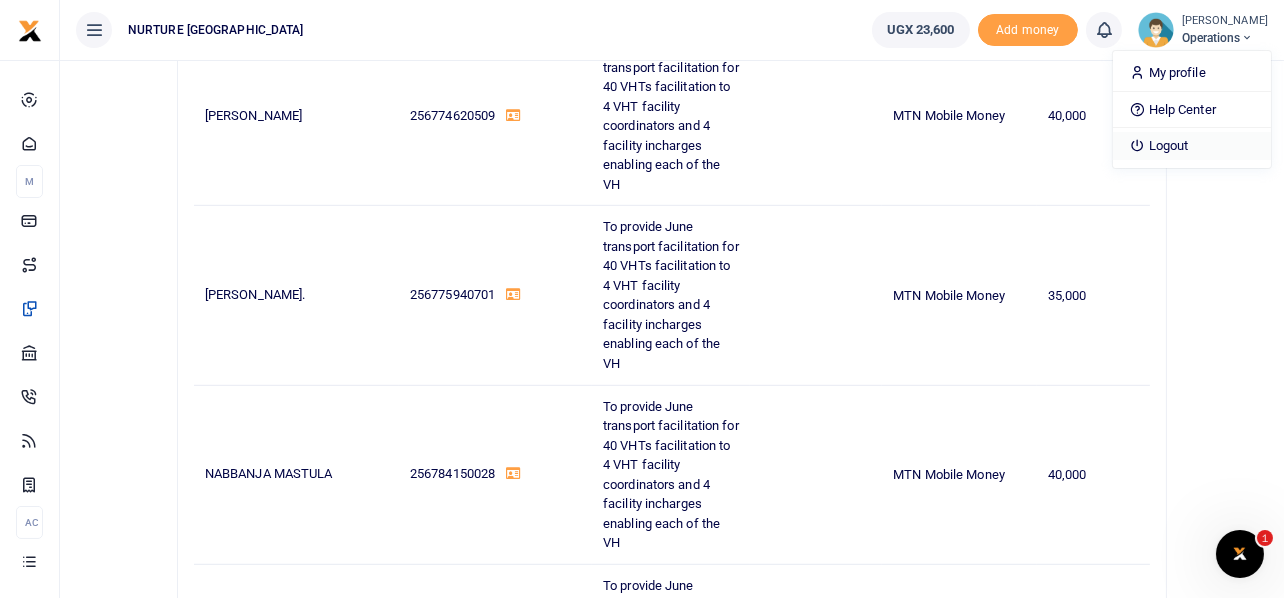 click on "Logout" at bounding box center (1192, 146) 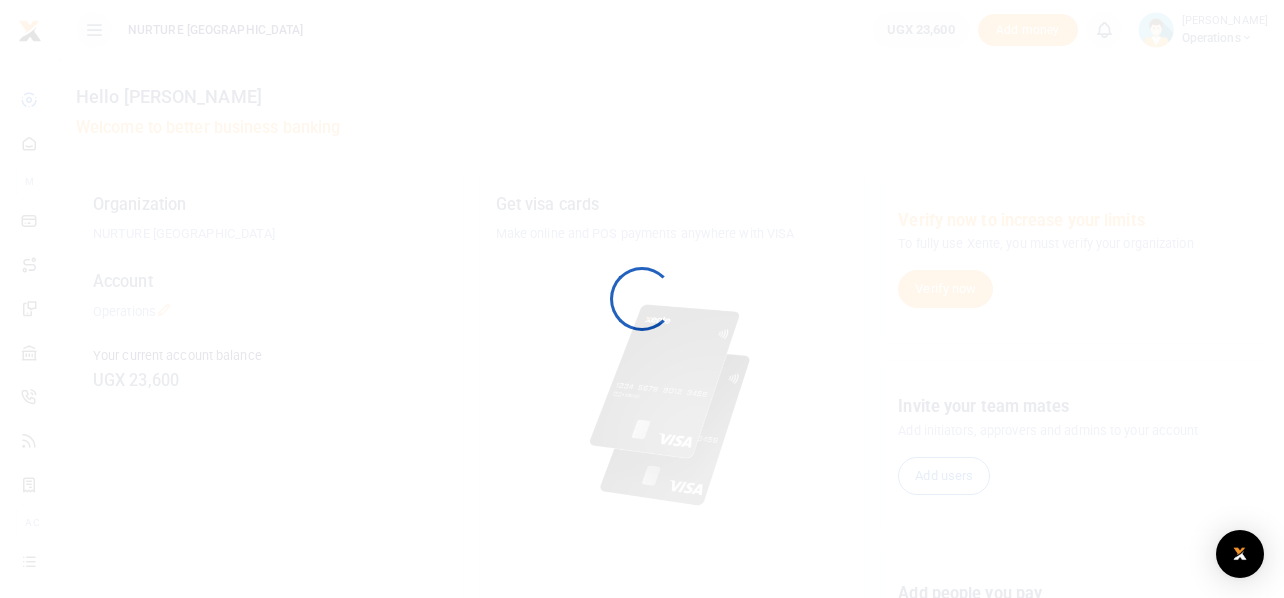 scroll, scrollTop: 0, scrollLeft: 0, axis: both 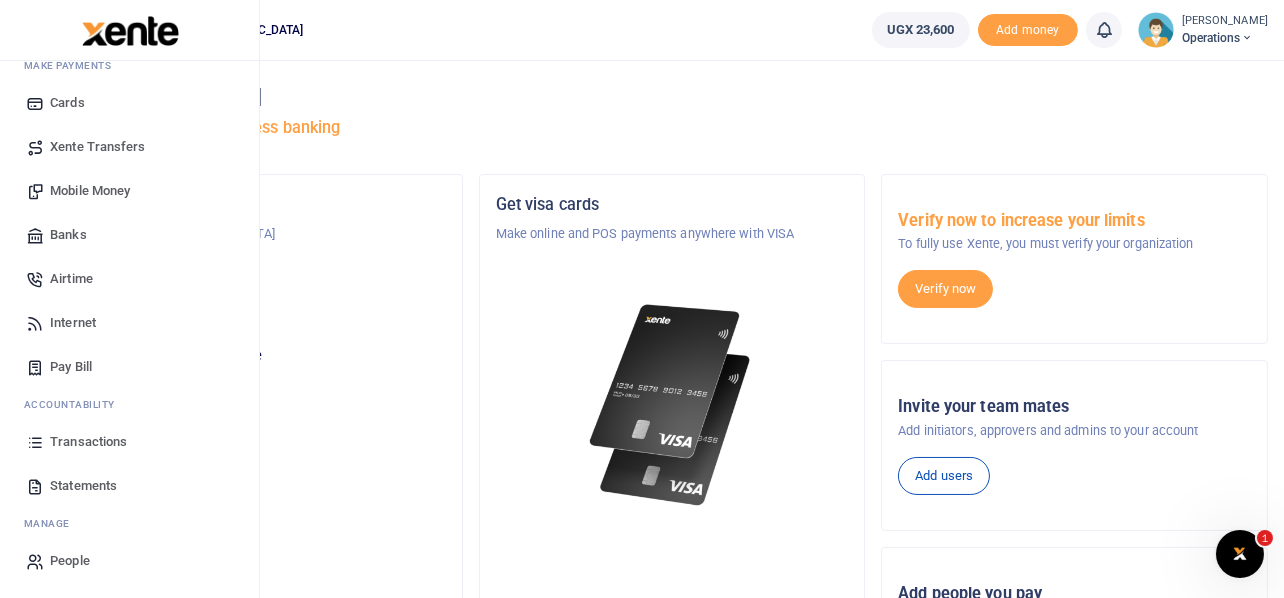 click on "Transactions" at bounding box center (88, 442) 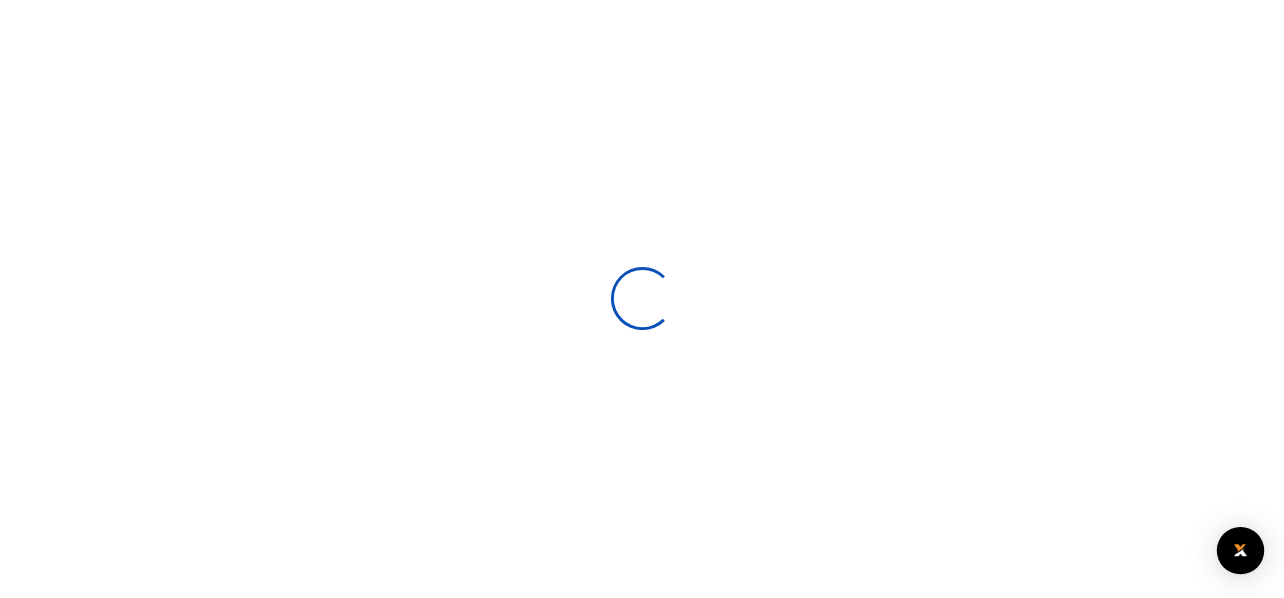 scroll, scrollTop: 0, scrollLeft: 0, axis: both 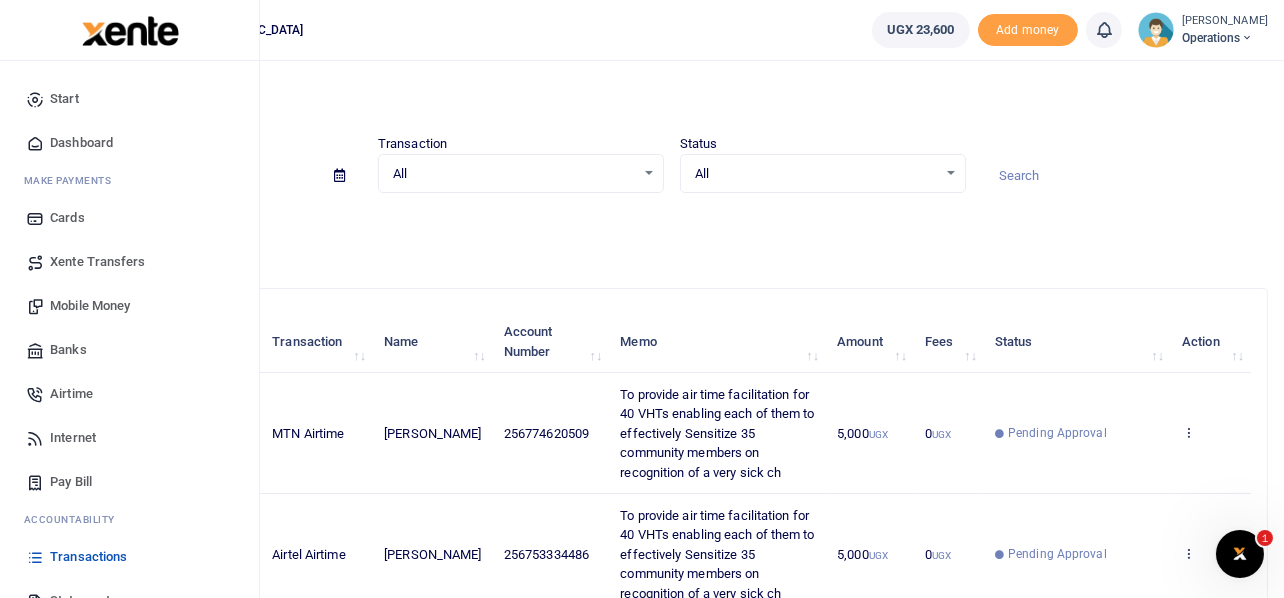 click on "Mobile Money" at bounding box center [90, 306] 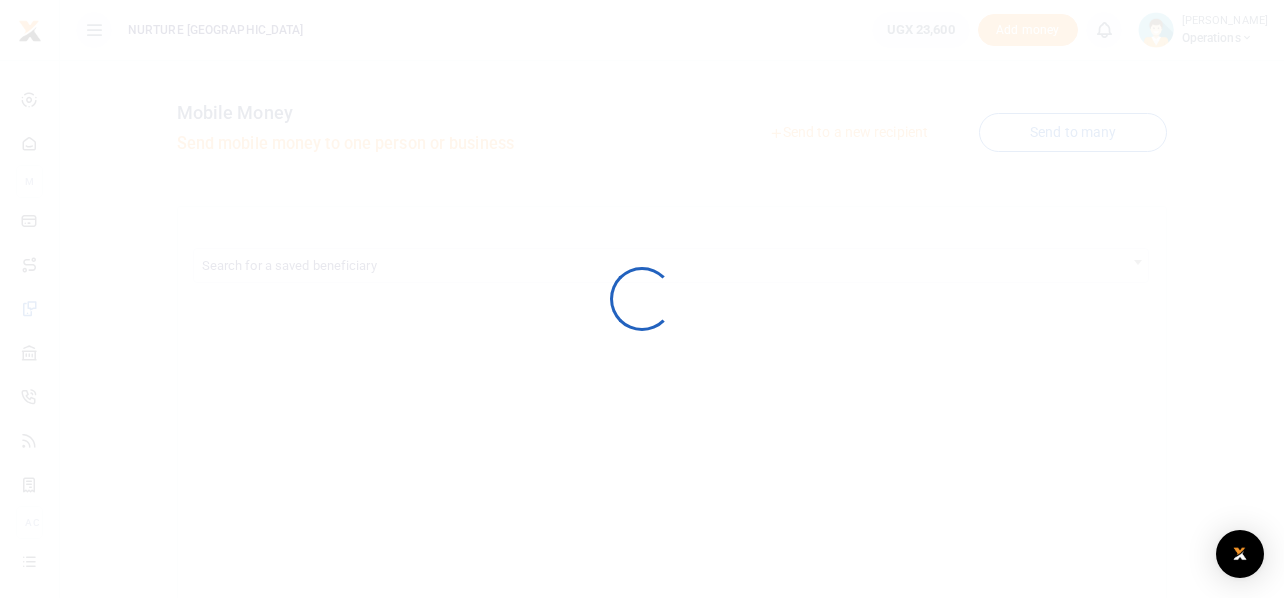 scroll, scrollTop: 0, scrollLeft: 0, axis: both 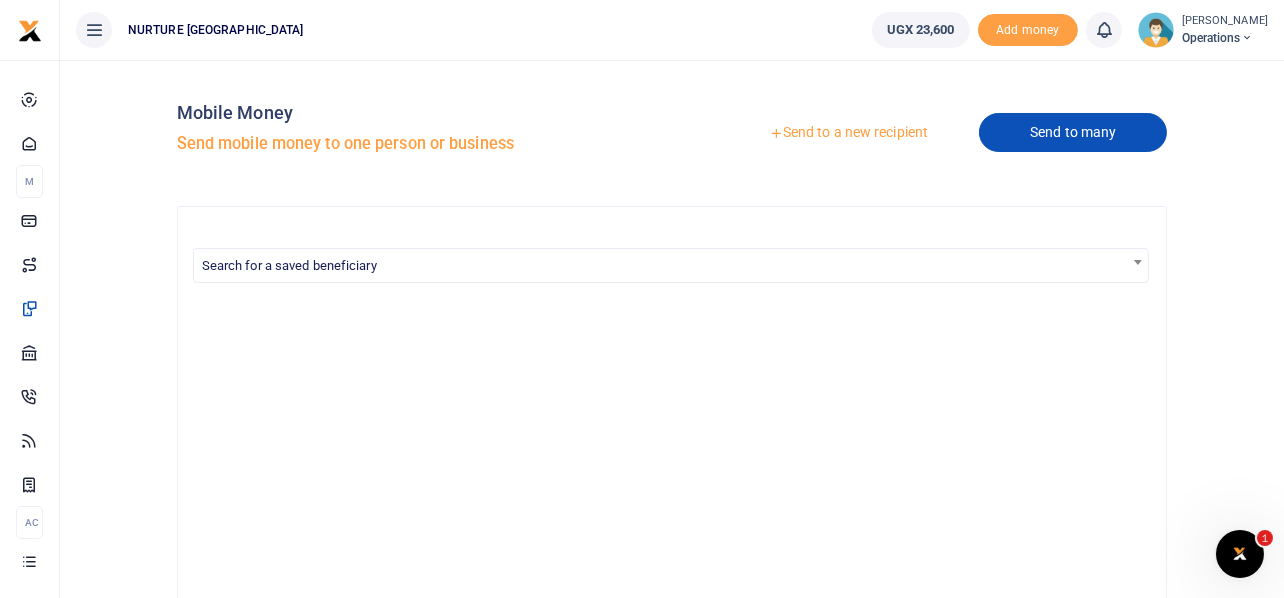 click on "Send to many" at bounding box center [1073, 132] 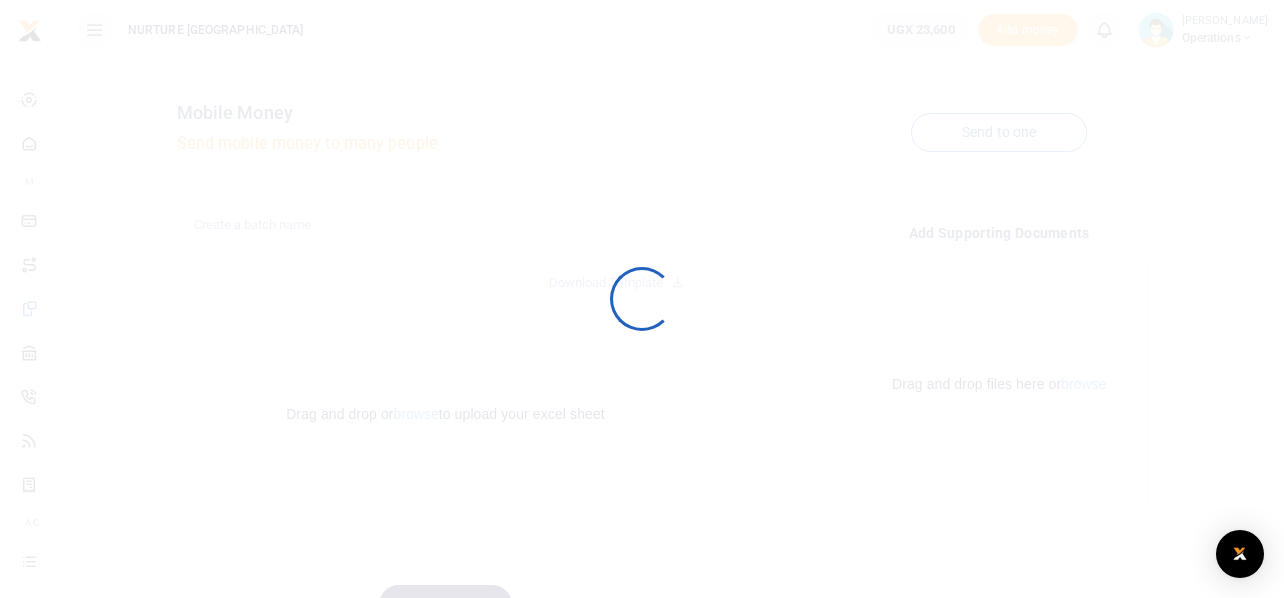 scroll, scrollTop: 0, scrollLeft: 0, axis: both 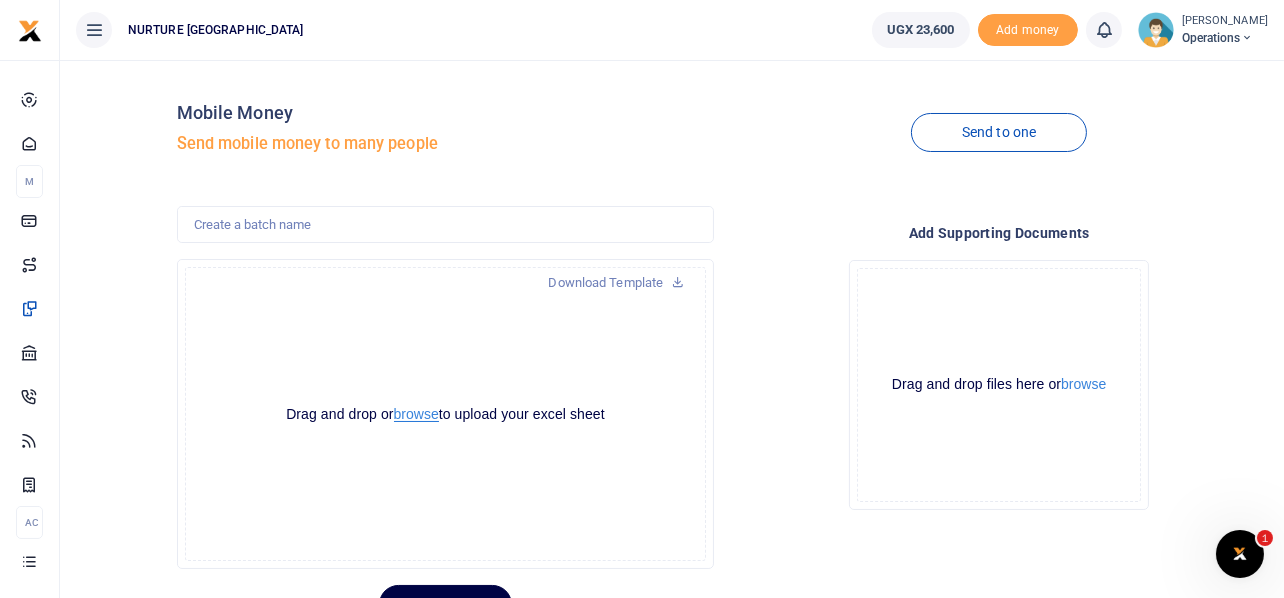 click on "browse" at bounding box center [416, 414] 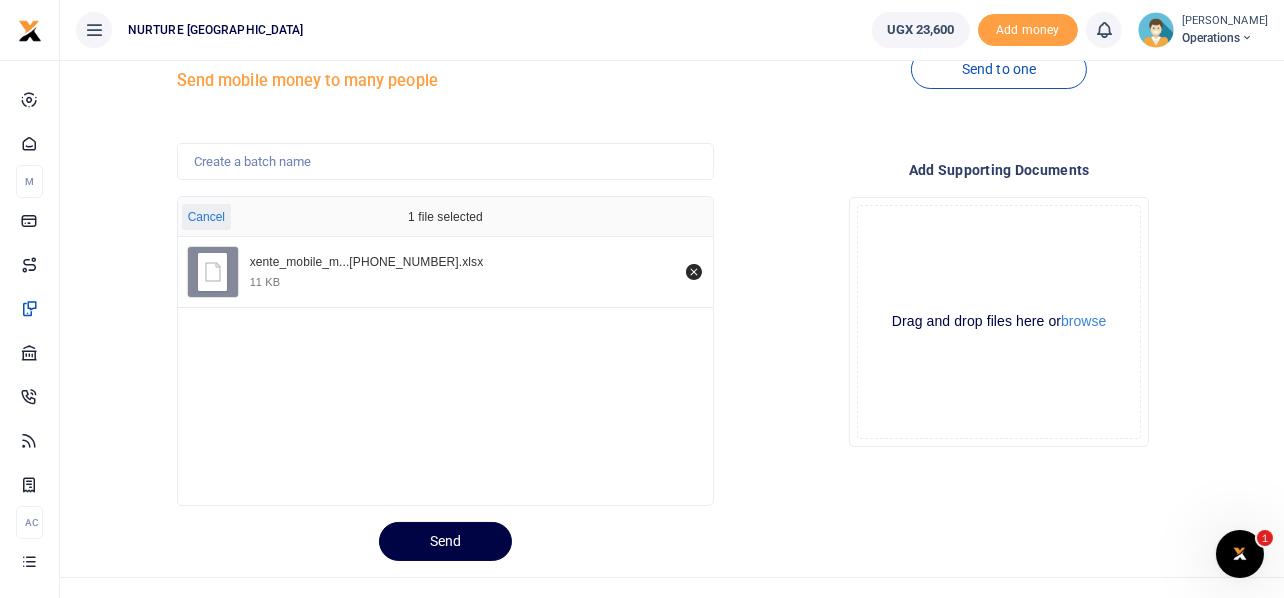 scroll, scrollTop: 94, scrollLeft: 0, axis: vertical 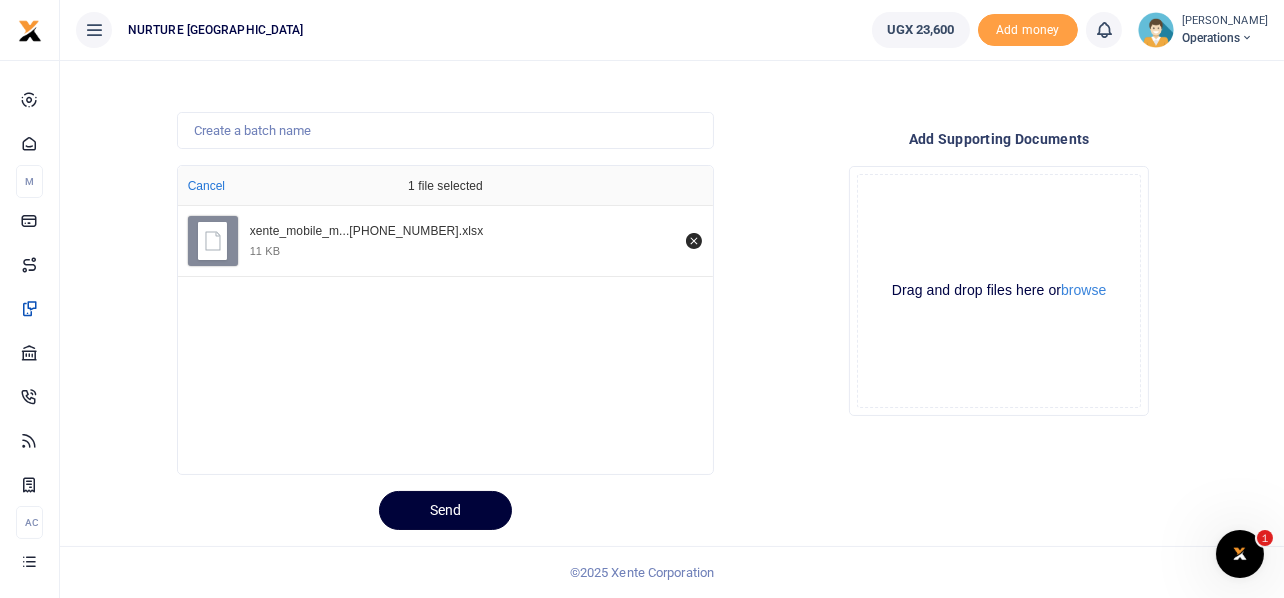 click on "Send" at bounding box center [445, 510] 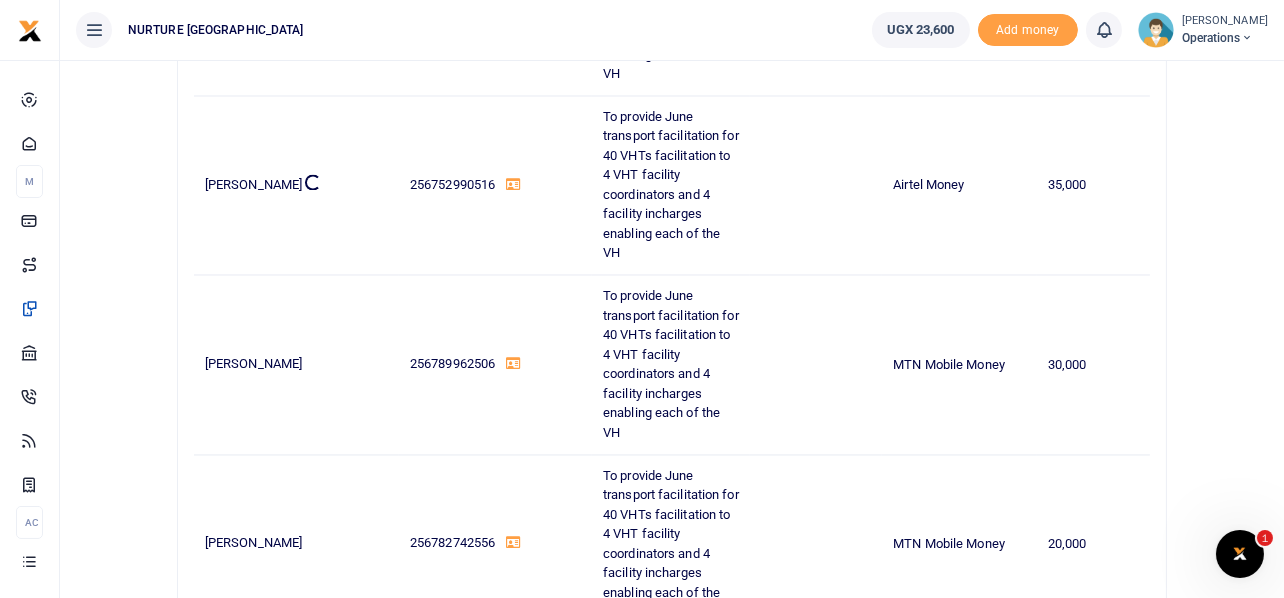 scroll, scrollTop: 5287, scrollLeft: 0, axis: vertical 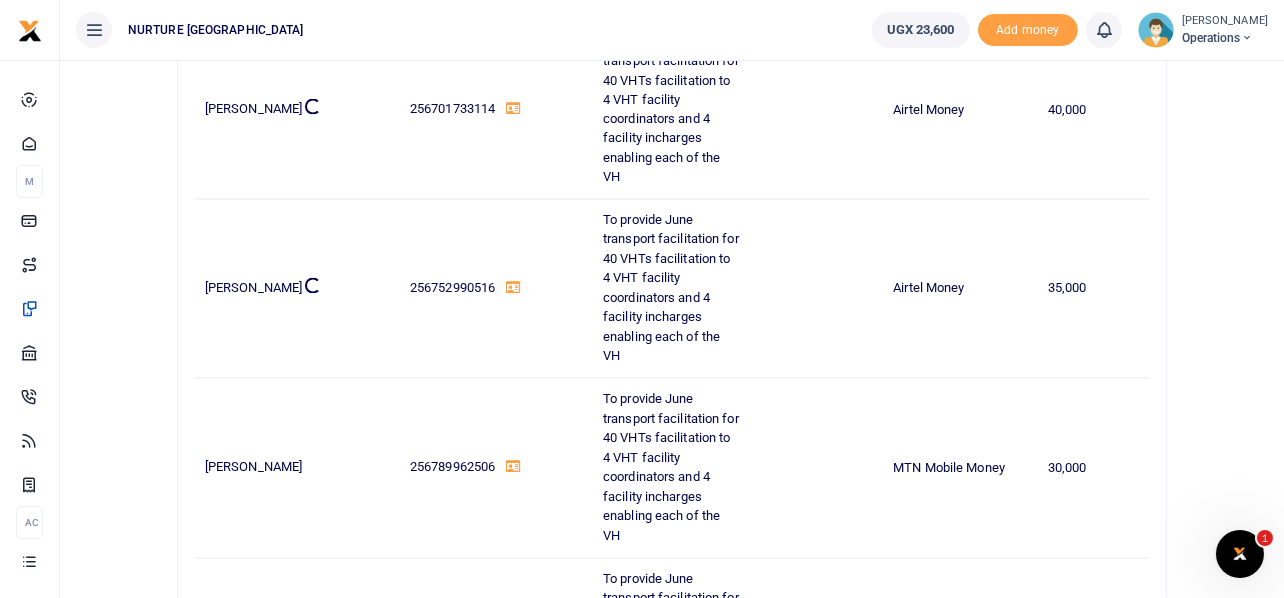 click at bounding box center [1247, 38] 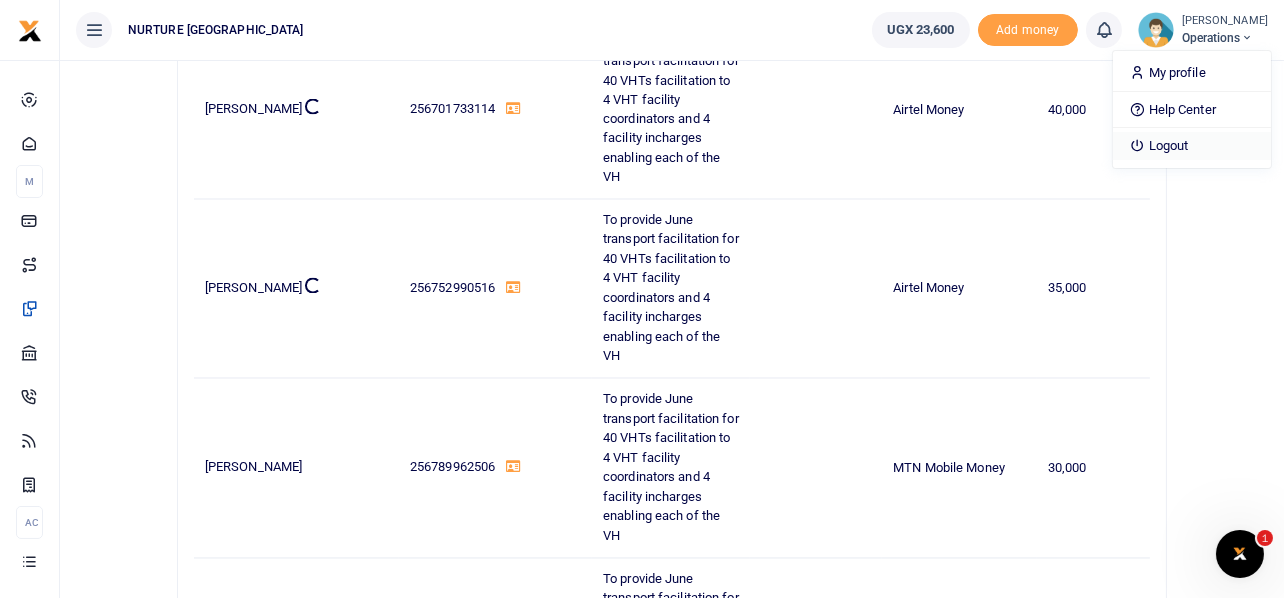 click on "Logout" at bounding box center (1192, 146) 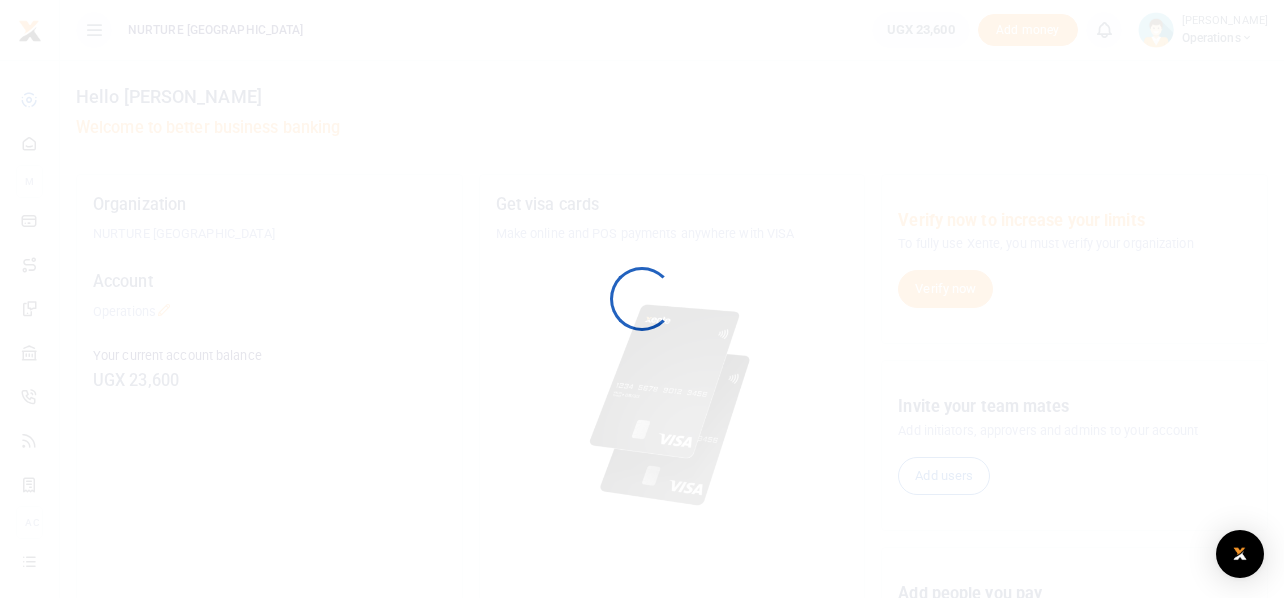 scroll, scrollTop: 0, scrollLeft: 0, axis: both 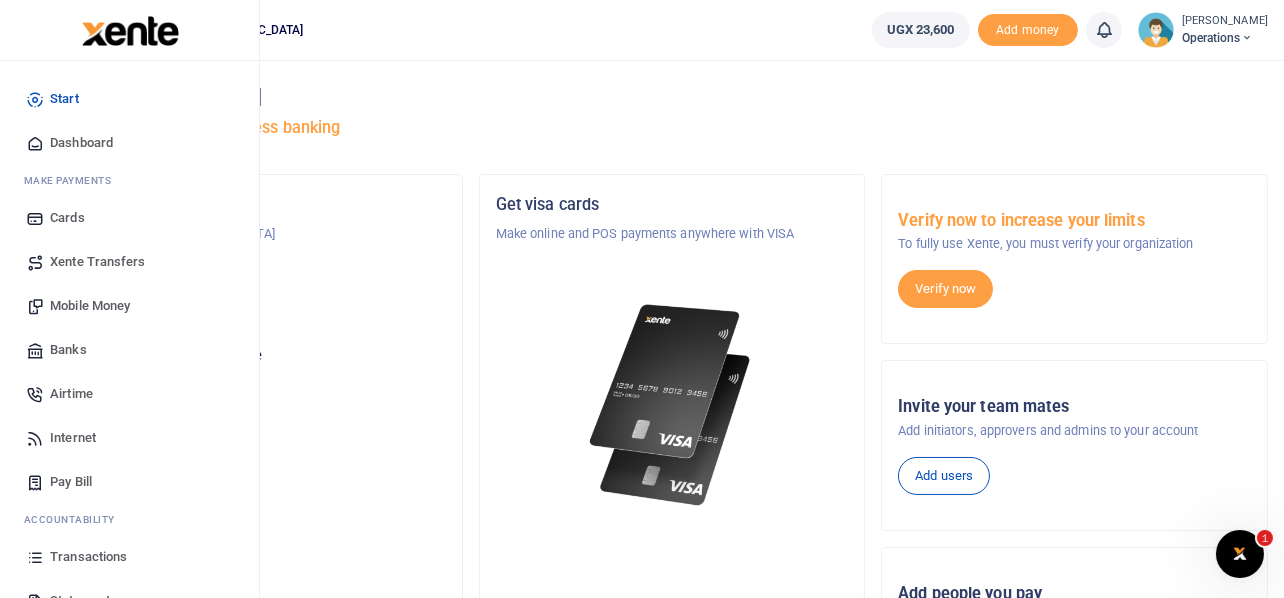 click on "Mobile Money" at bounding box center (90, 306) 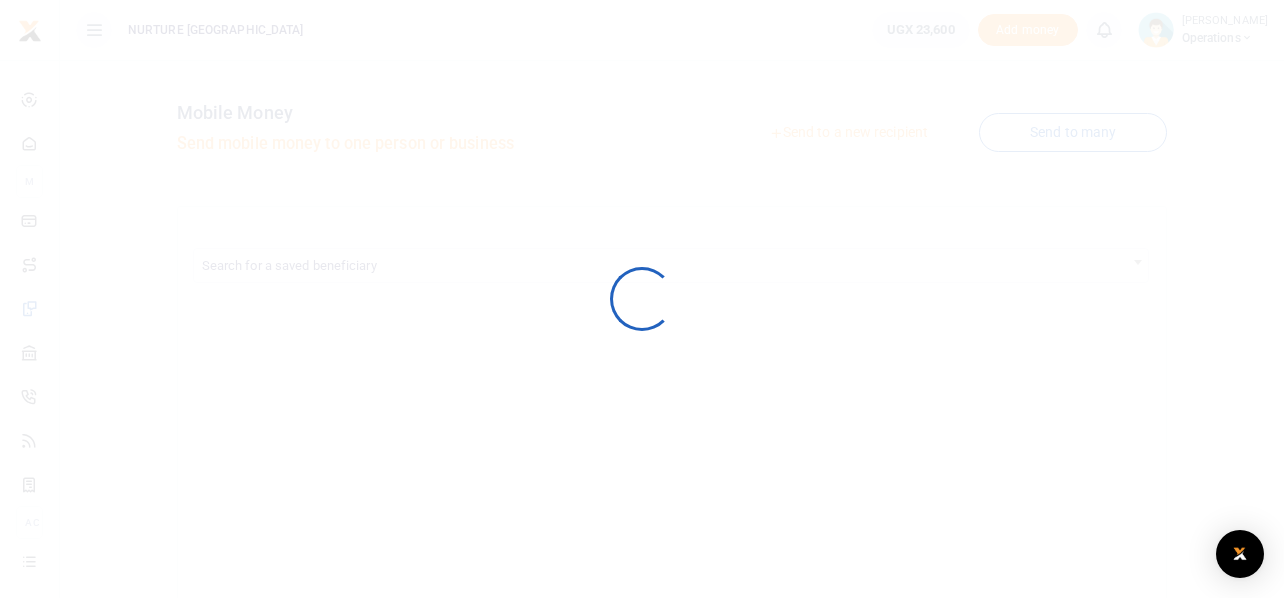 scroll, scrollTop: 0, scrollLeft: 0, axis: both 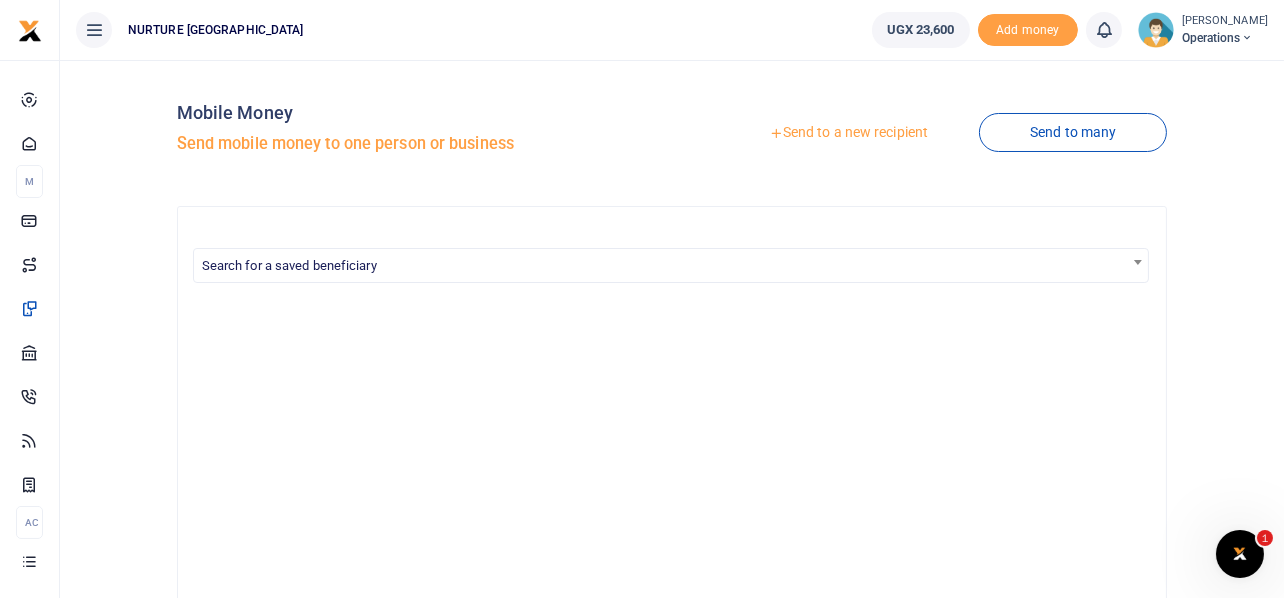 click on "Send to a new recipient" at bounding box center [848, 133] 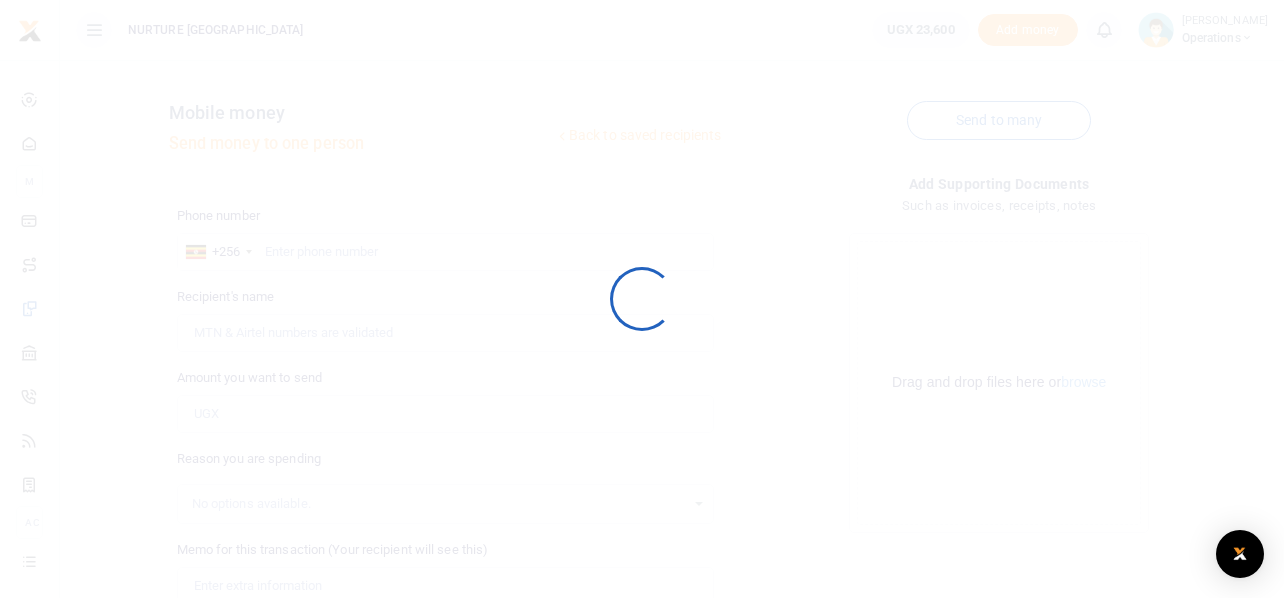 scroll, scrollTop: 0, scrollLeft: 0, axis: both 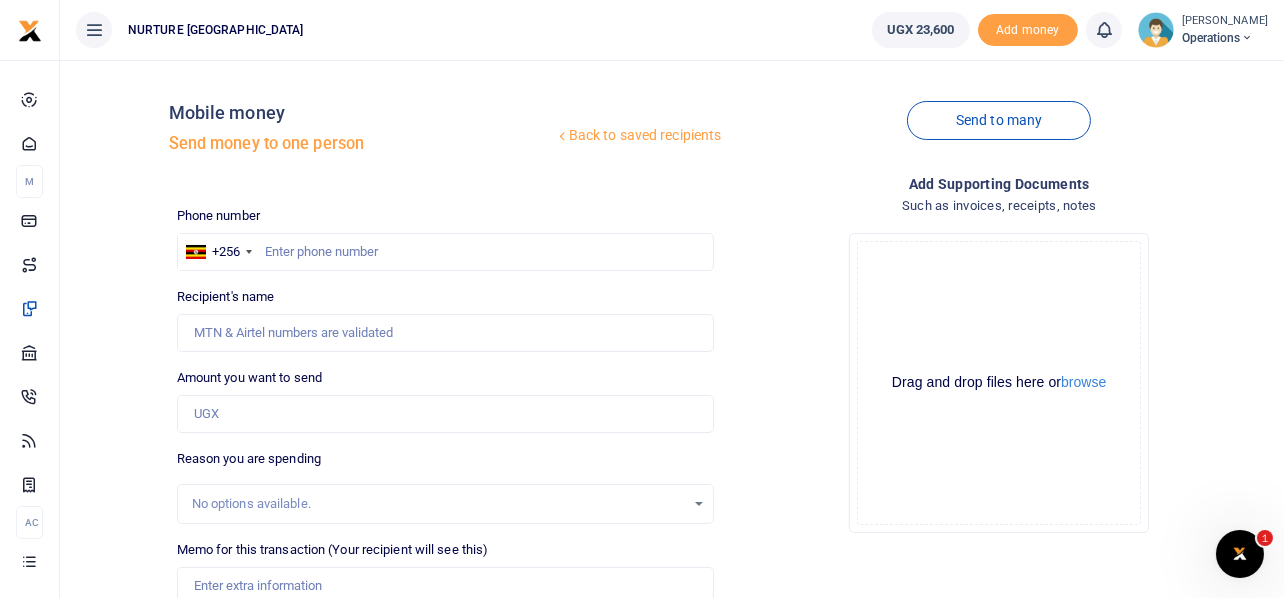 click on "Send to many" at bounding box center (999, 120) 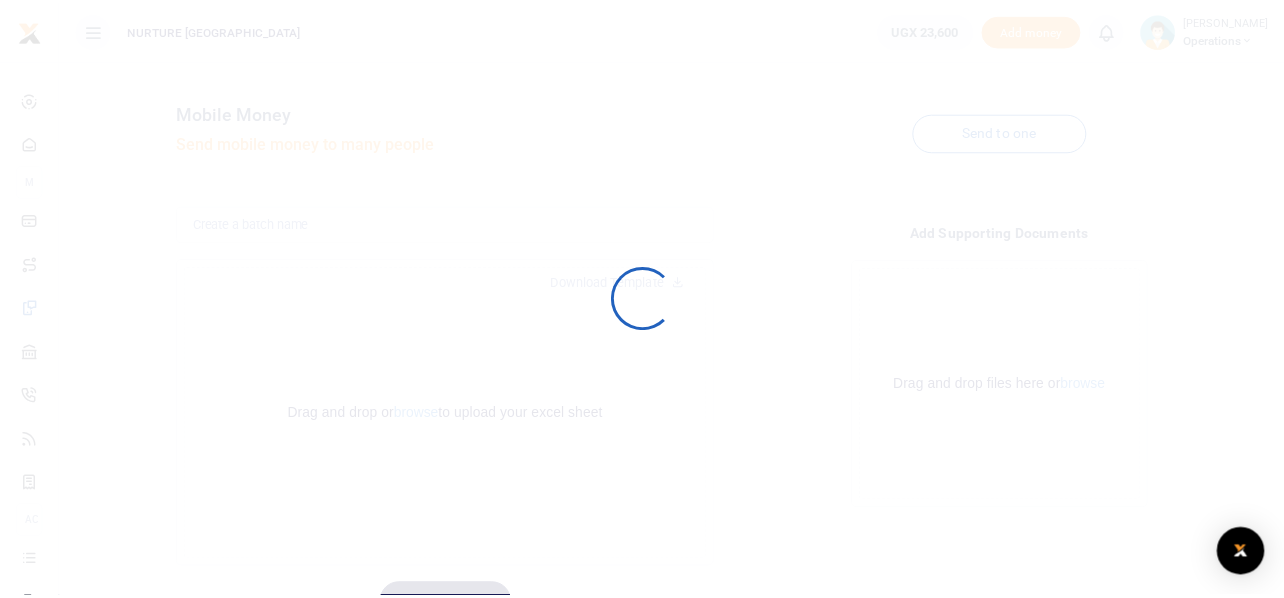 scroll, scrollTop: 0, scrollLeft: 0, axis: both 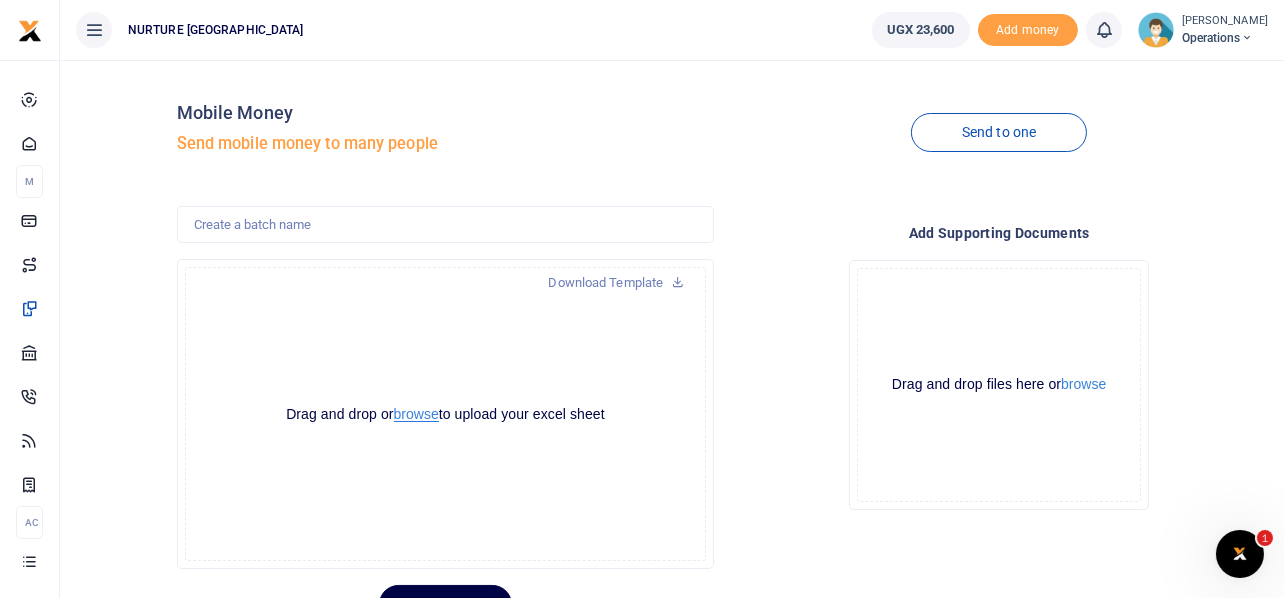 click on "browse" at bounding box center (416, 414) 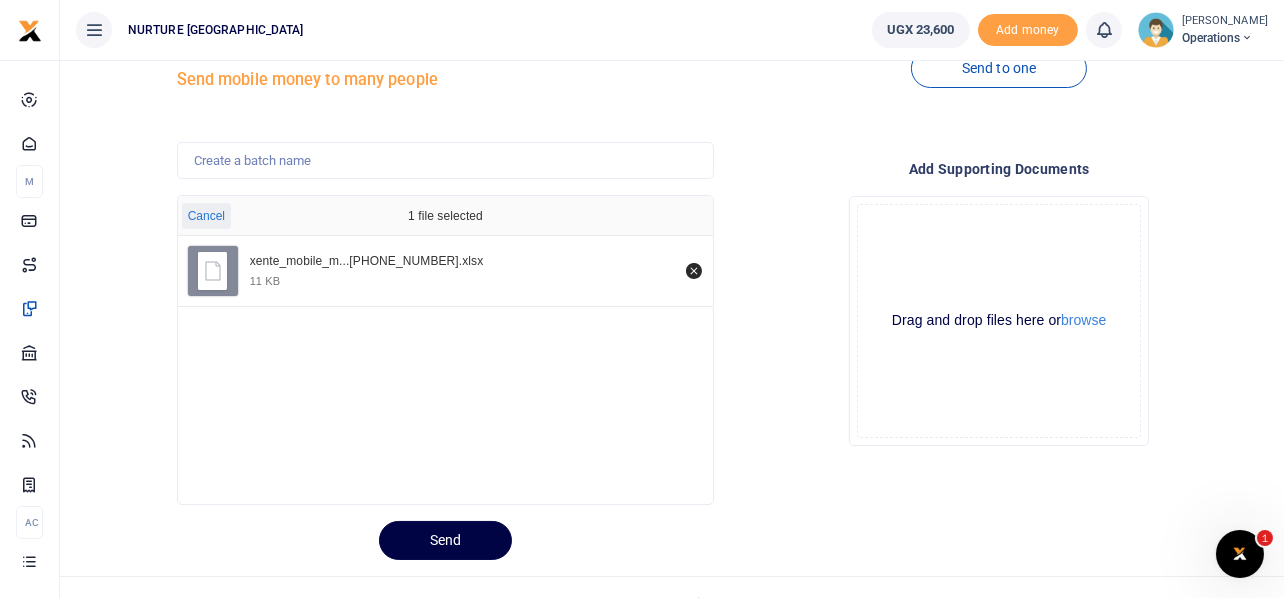 scroll, scrollTop: 94, scrollLeft: 0, axis: vertical 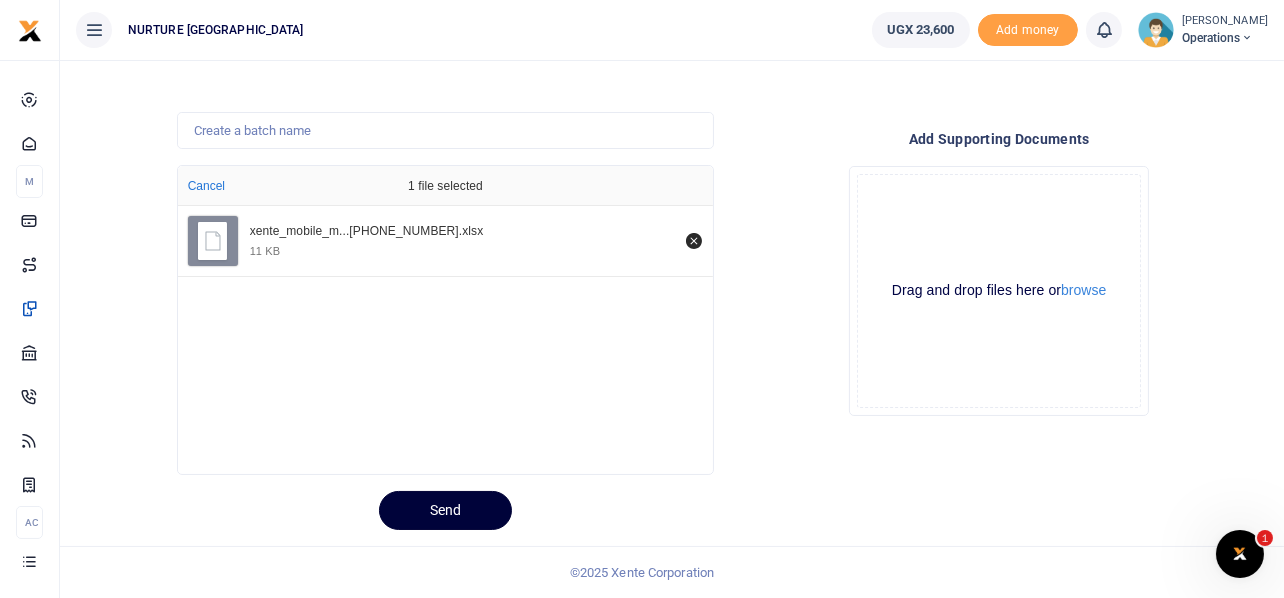 click on "Send" at bounding box center (445, 510) 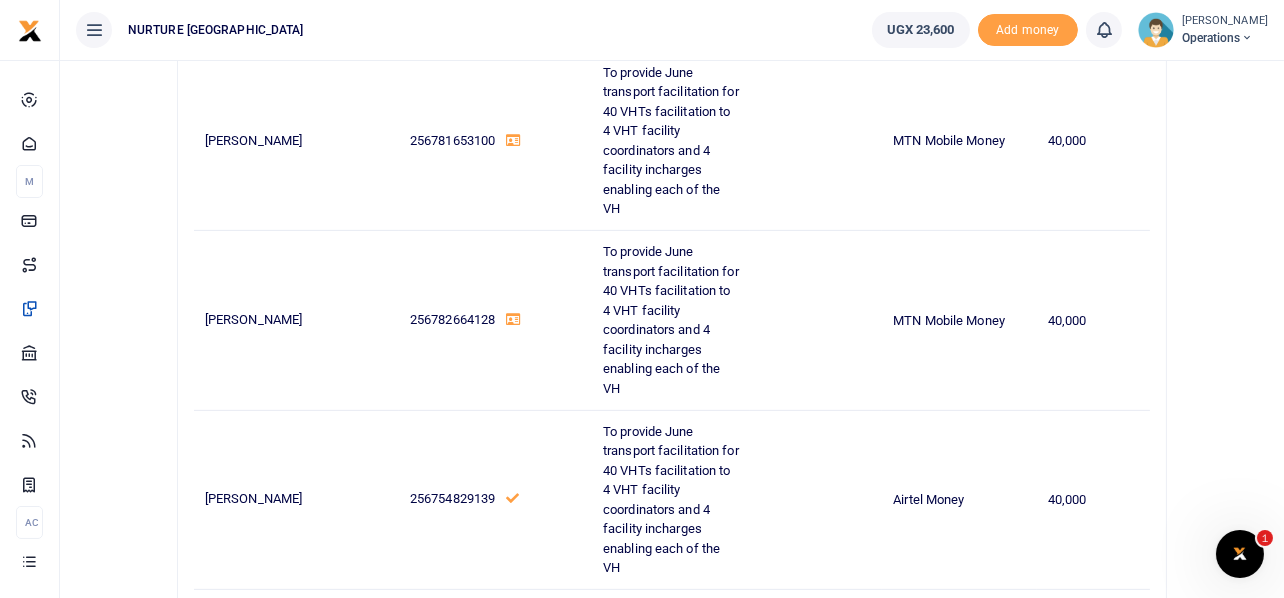 scroll, scrollTop: 787, scrollLeft: 0, axis: vertical 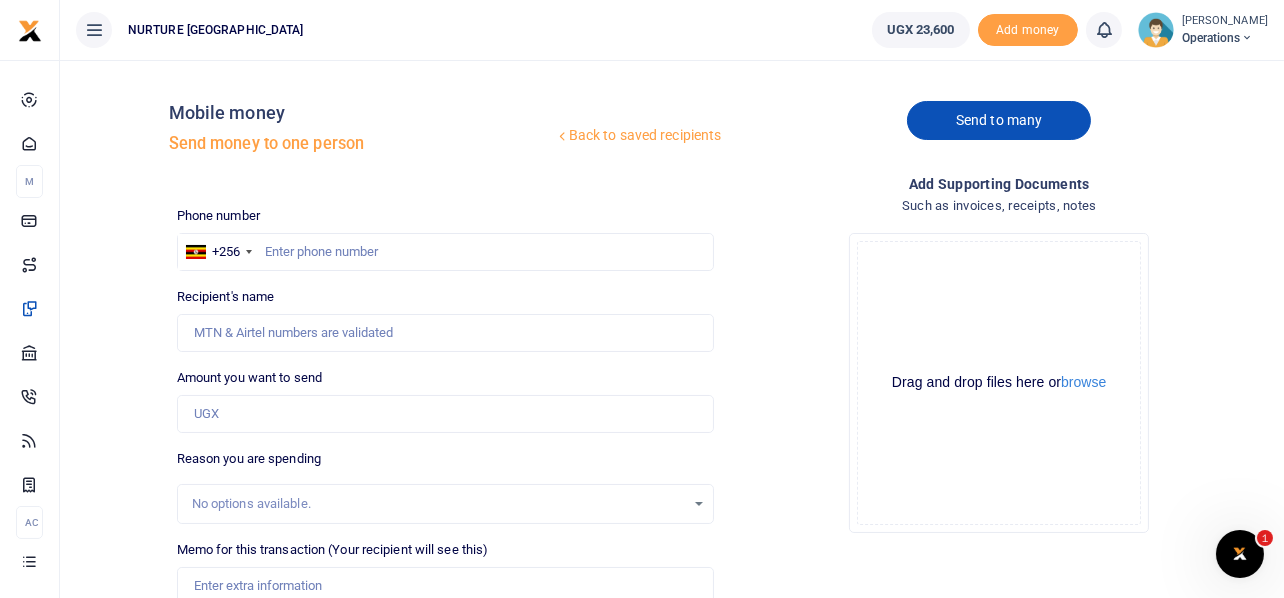 click on "Send to many" at bounding box center (999, 120) 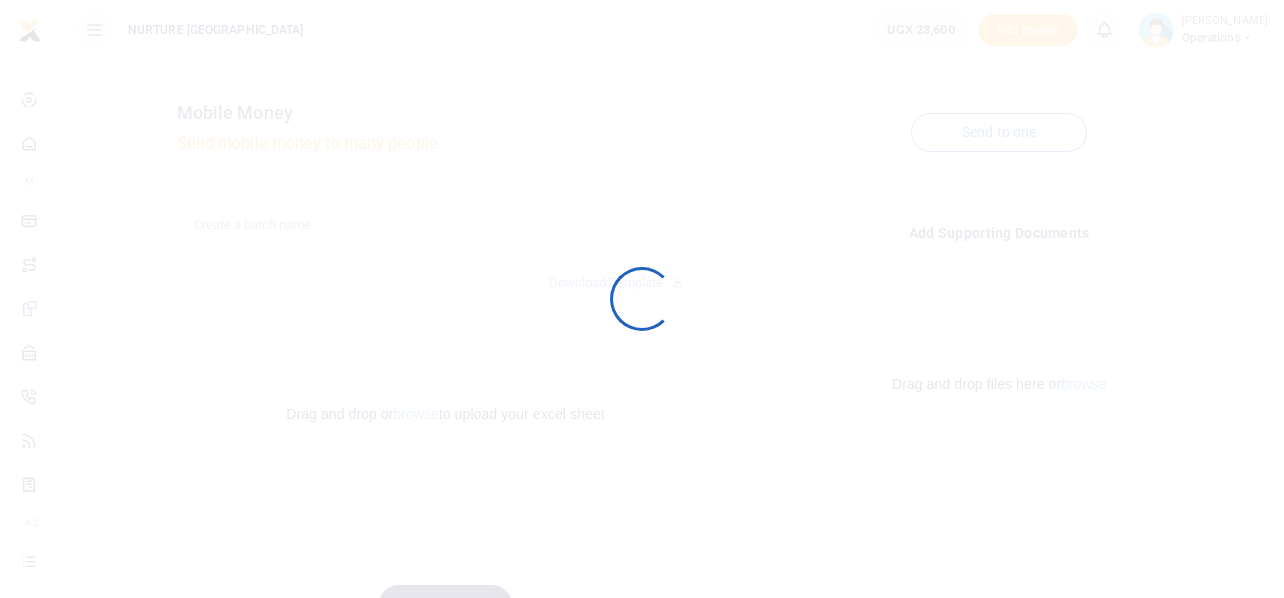 scroll, scrollTop: 0, scrollLeft: 0, axis: both 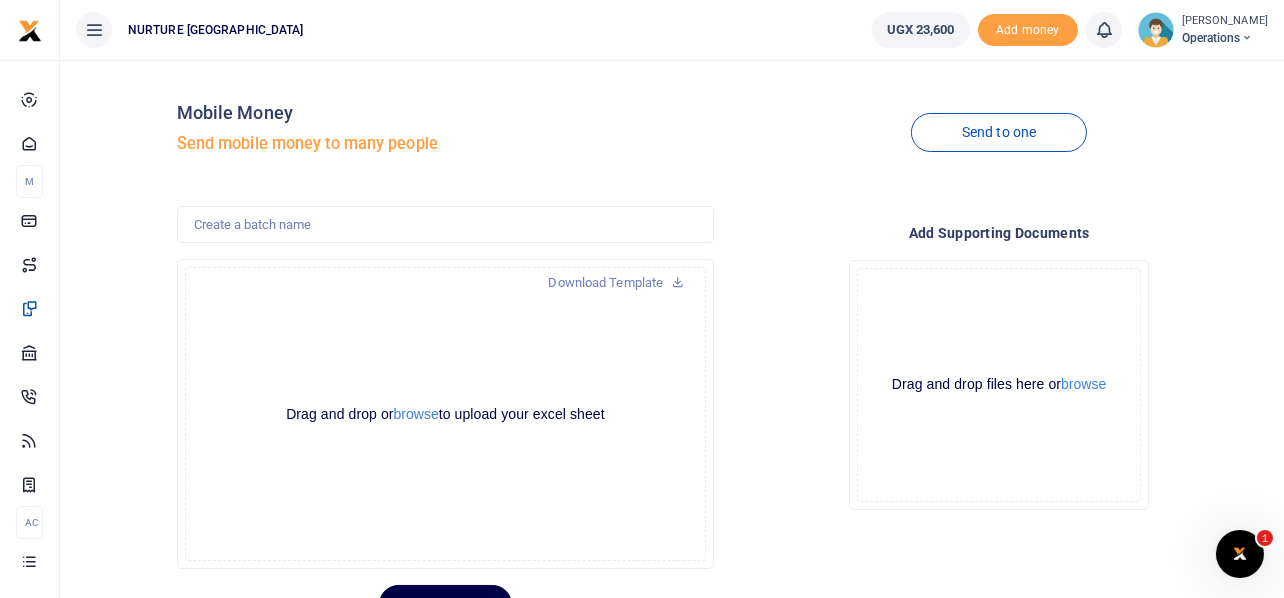 click on "Drop your files here Drag and drop files here or  browse Powered by  Uppy" at bounding box center (999, 385) 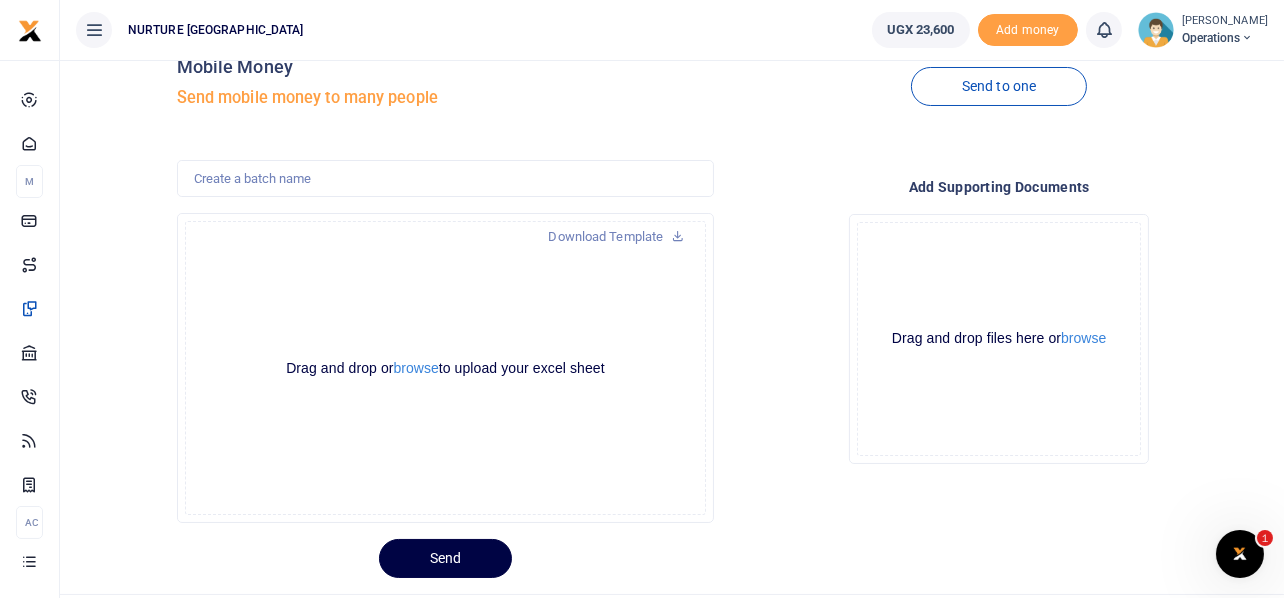 scroll, scrollTop: 0, scrollLeft: 0, axis: both 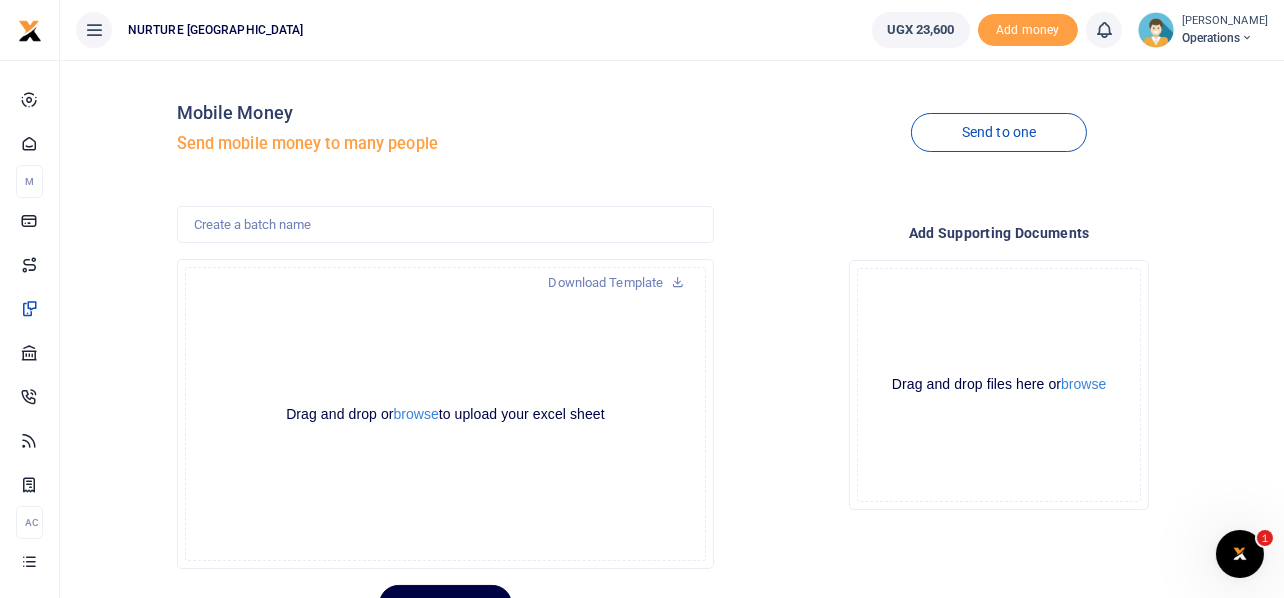 click on "Mobile Money
Send mobile money to many people
Send to one
Download Template
Drop your files here Drag and drop or  browse  to upload your excel sheet Powered by  Uppy
Add supporting Documents
Drop your files here Drag and drop files here or  browse Powered by  Uppy" at bounding box center [672, 350] 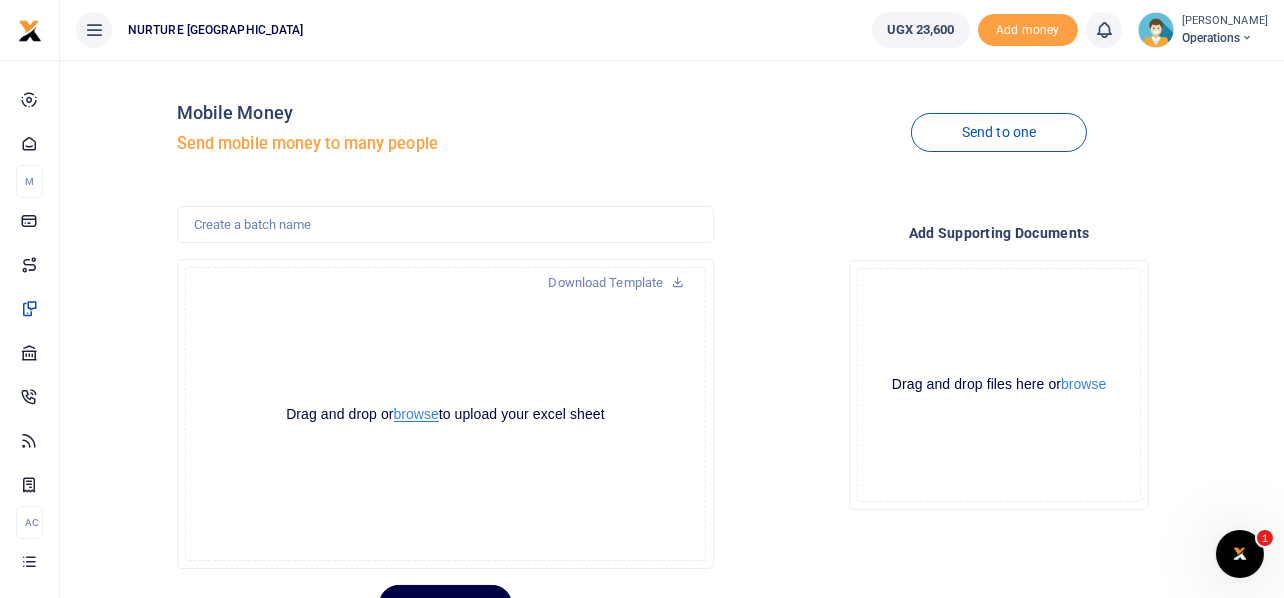 click on "browse" at bounding box center [416, 414] 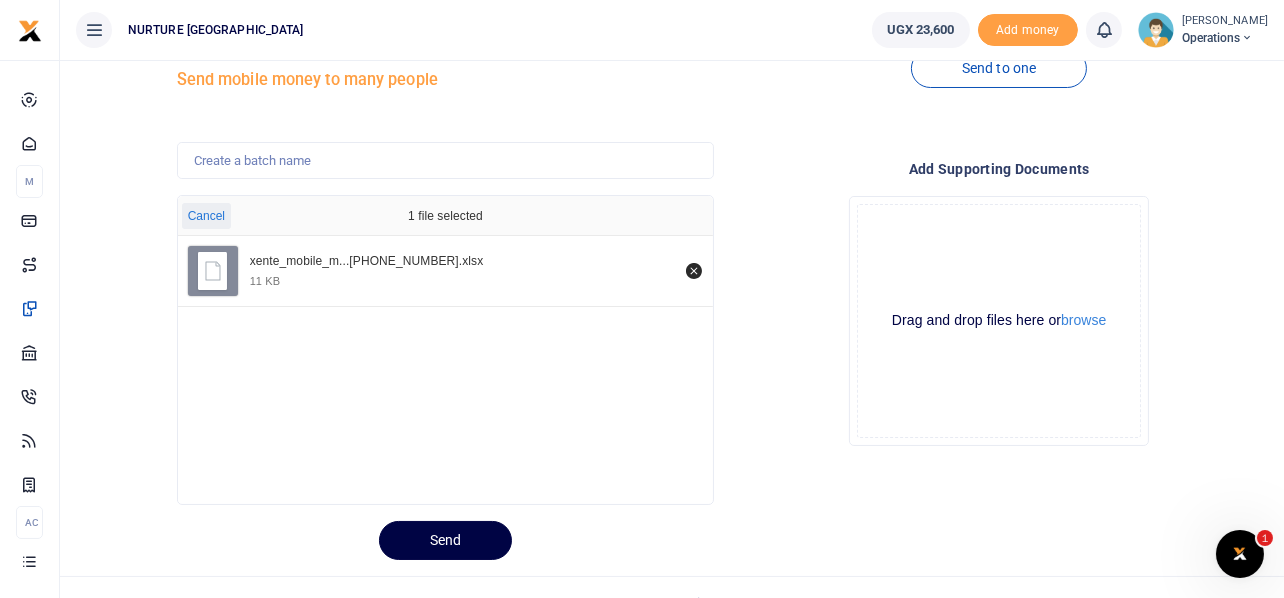 scroll, scrollTop: 94, scrollLeft: 0, axis: vertical 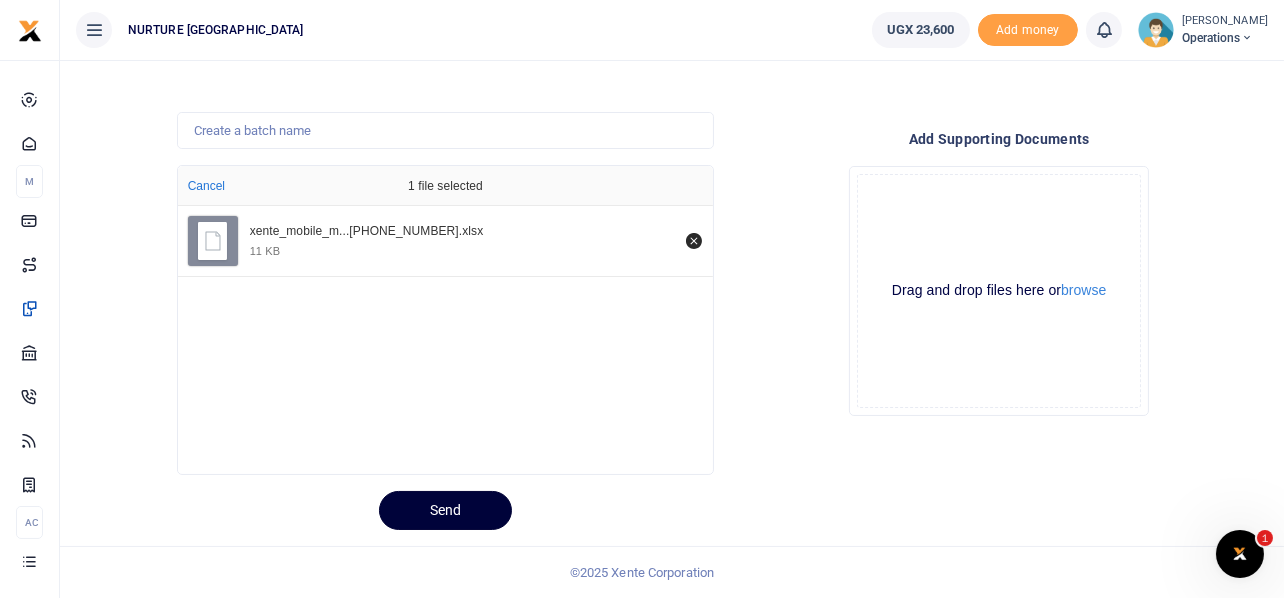 click on "Send" at bounding box center (445, 510) 